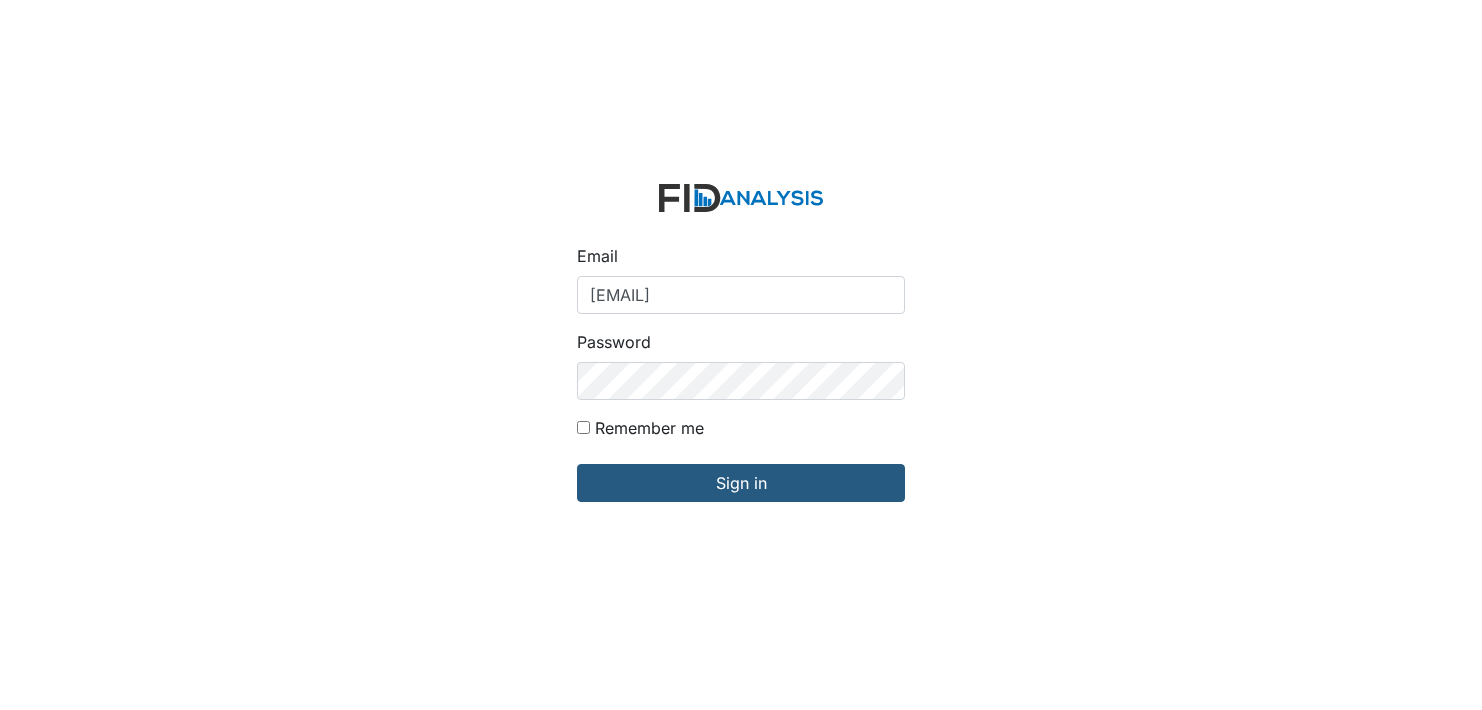 scroll, scrollTop: 0, scrollLeft: 0, axis: both 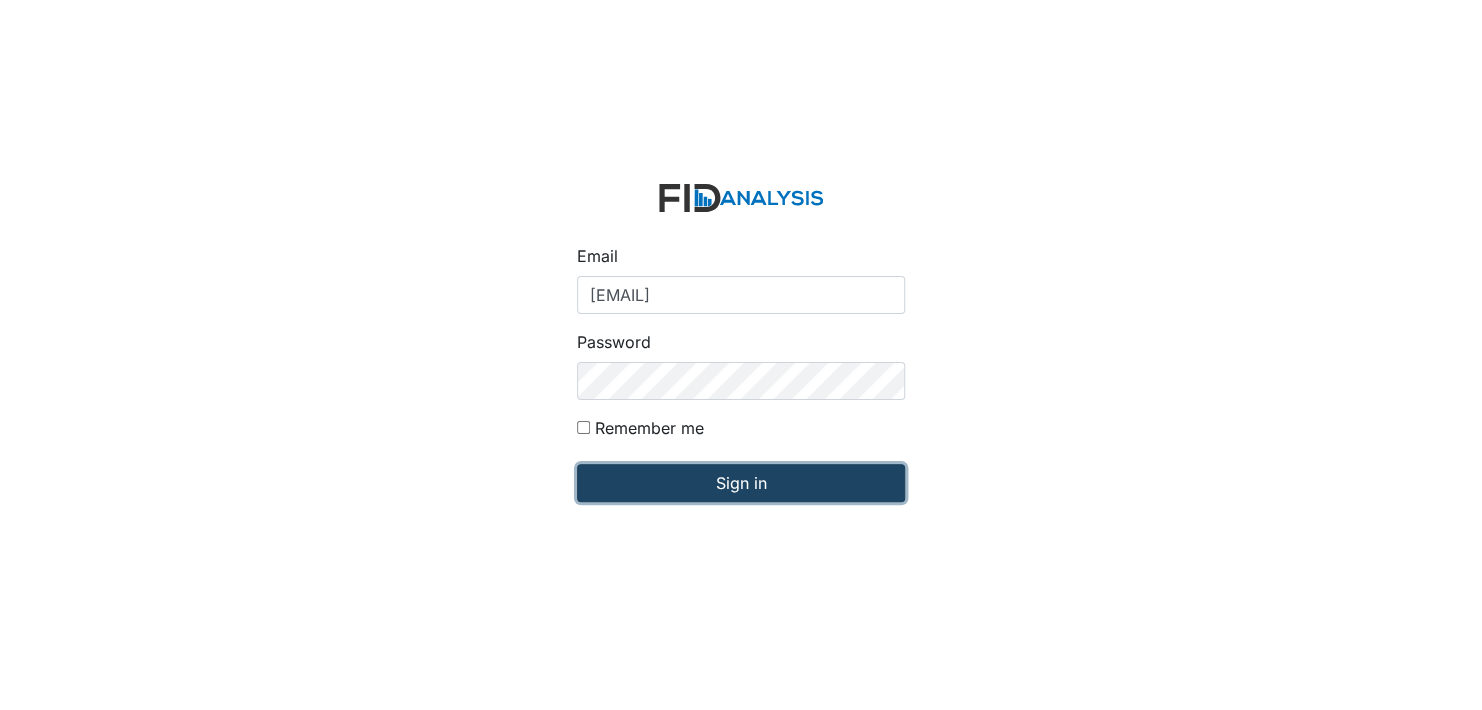 click on "Sign in" at bounding box center (741, 483) 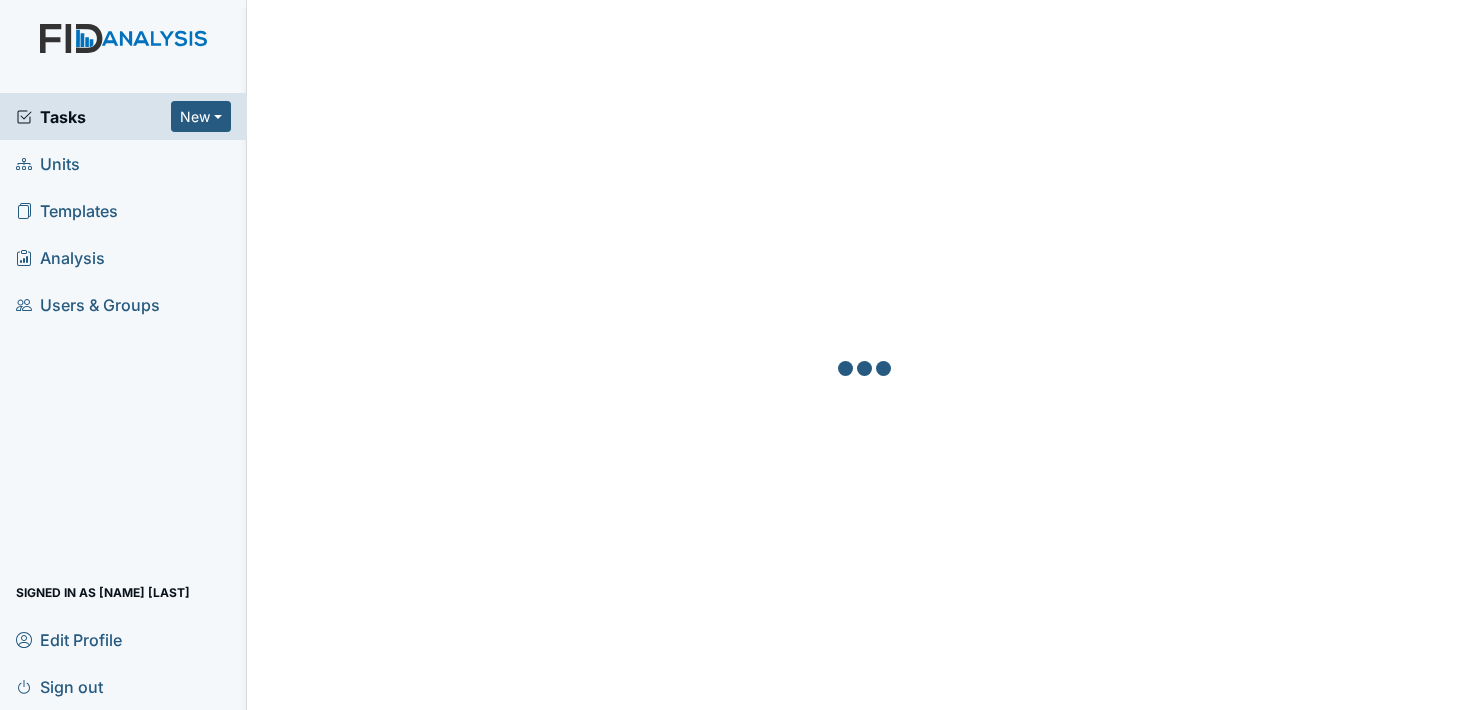 scroll, scrollTop: 0, scrollLeft: 0, axis: both 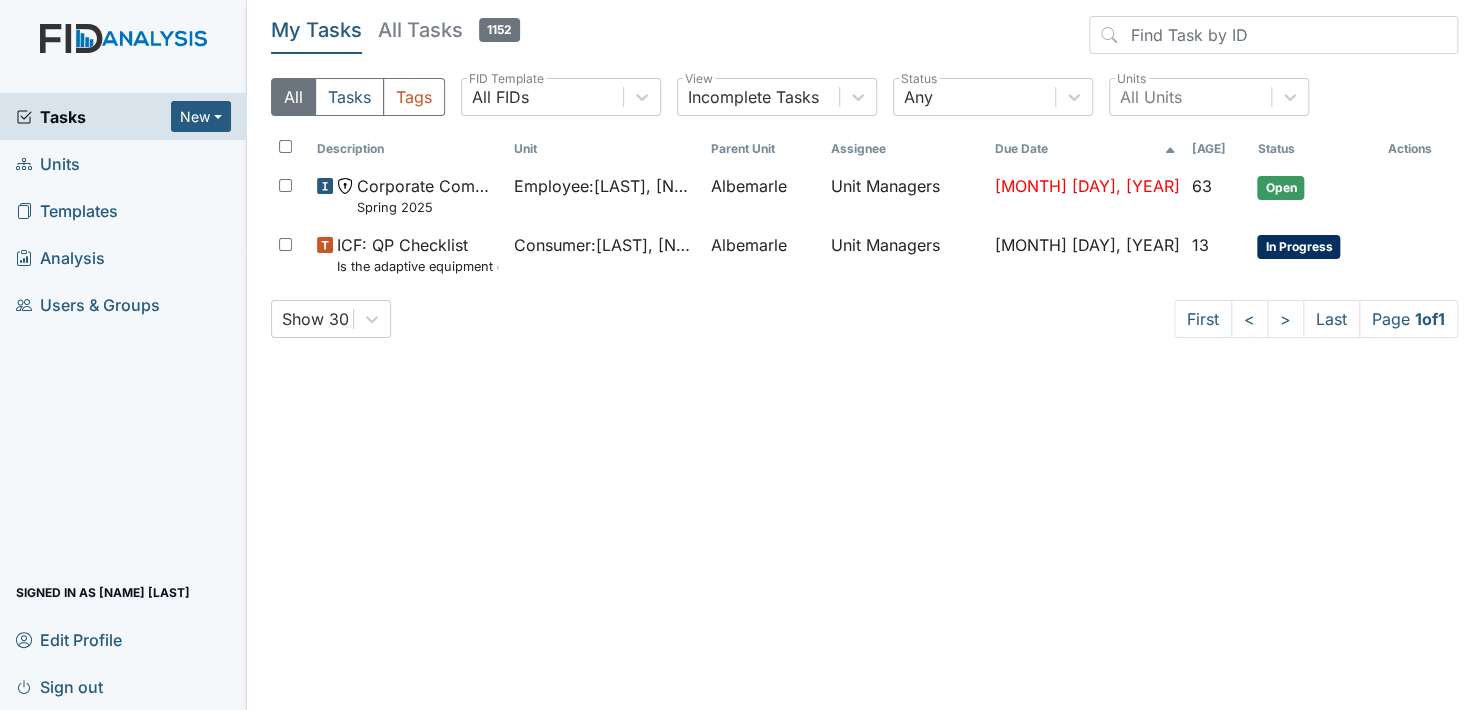 click on "Units" at bounding box center [123, 163] 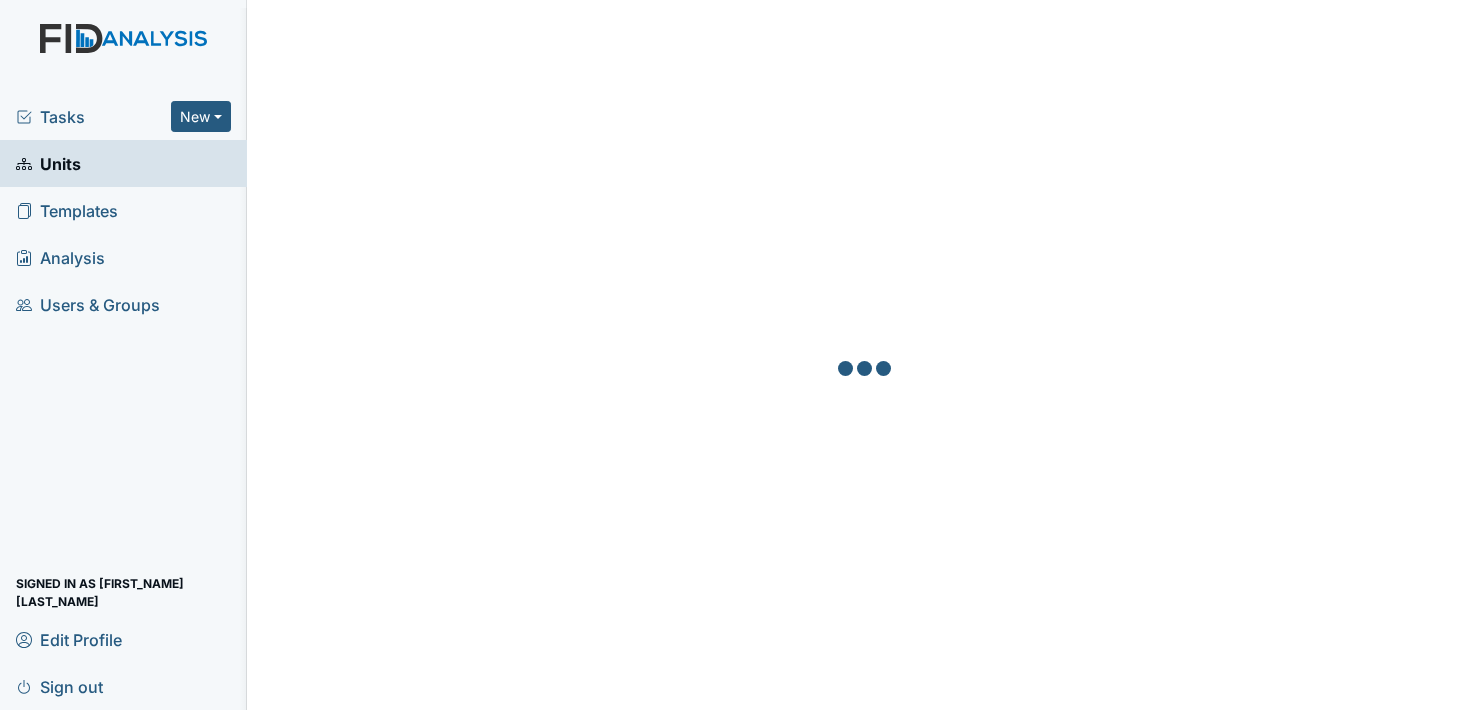 scroll, scrollTop: 0, scrollLeft: 0, axis: both 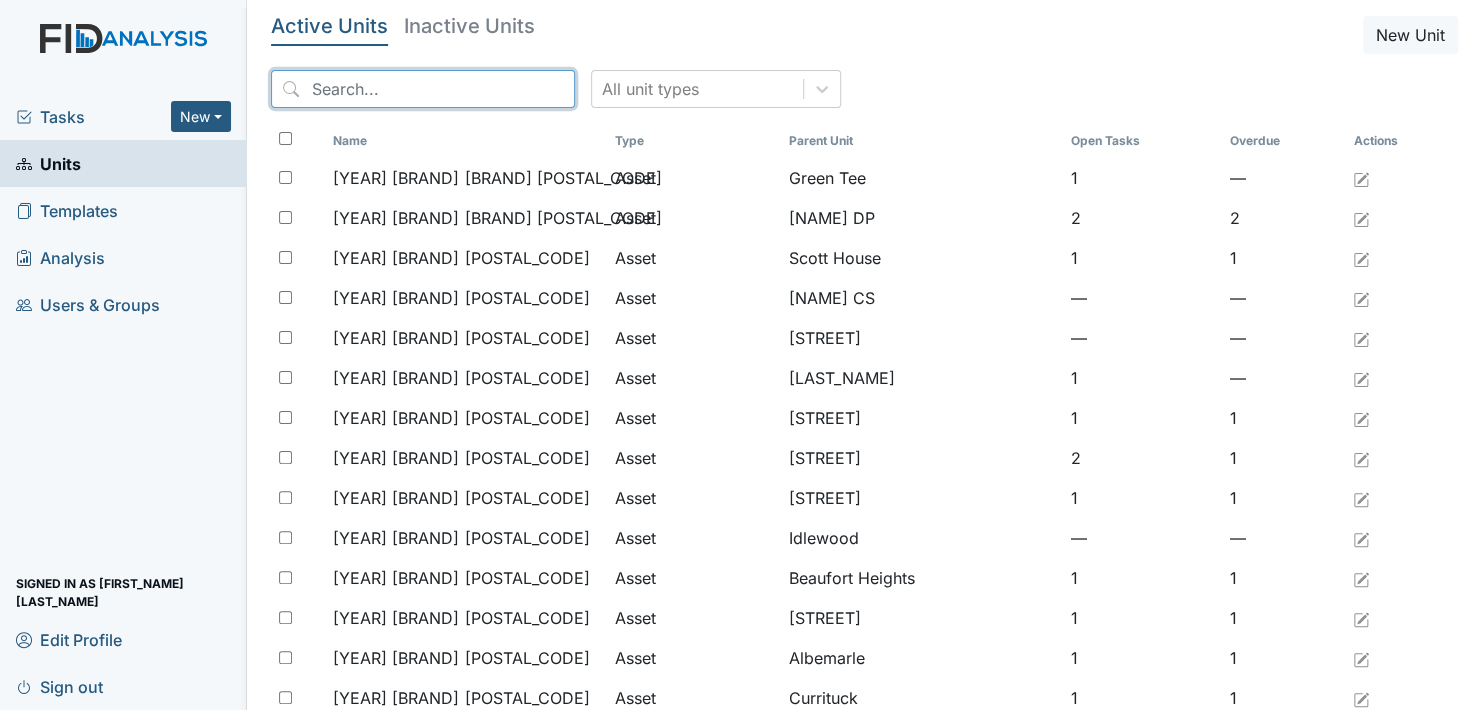 click at bounding box center (423, 89) 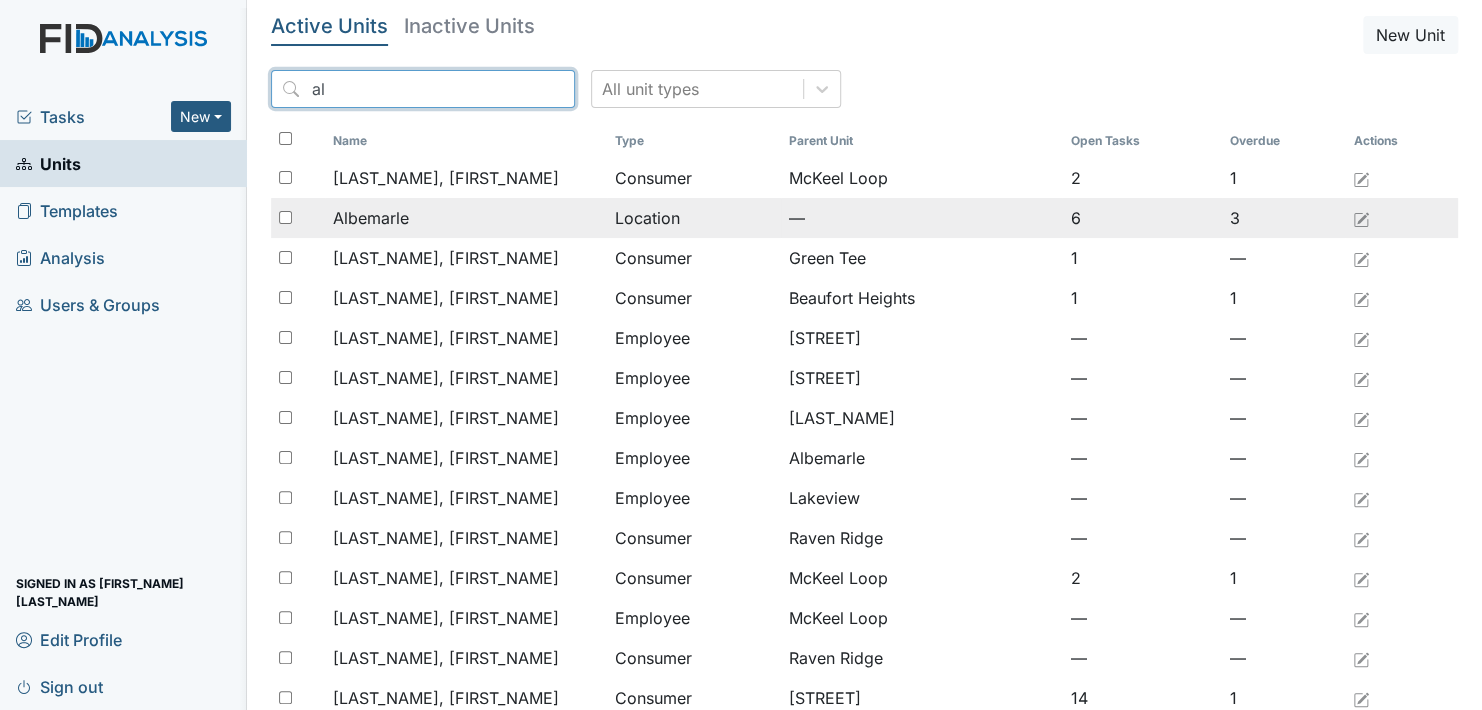 type on "al" 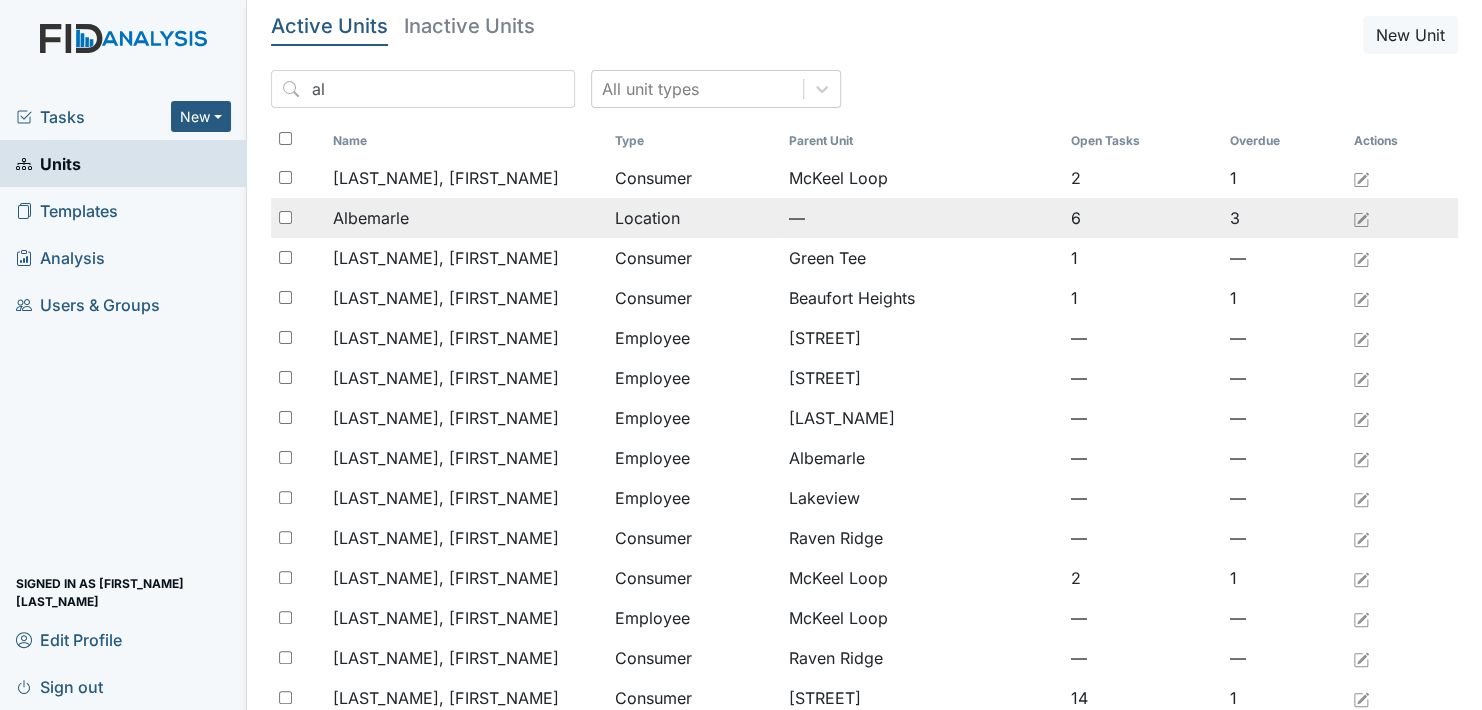 click on "Albemarle" at bounding box center (445, 178) 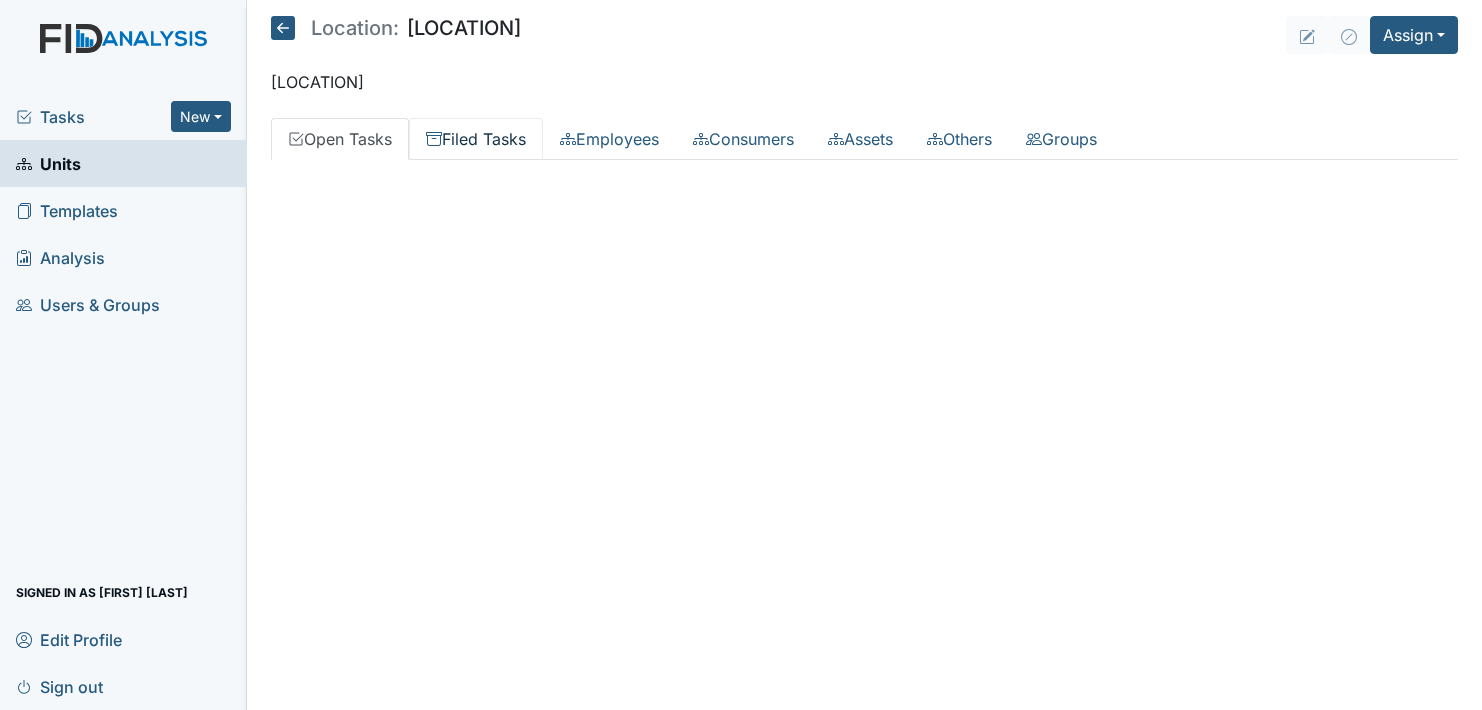 scroll, scrollTop: 0, scrollLeft: 0, axis: both 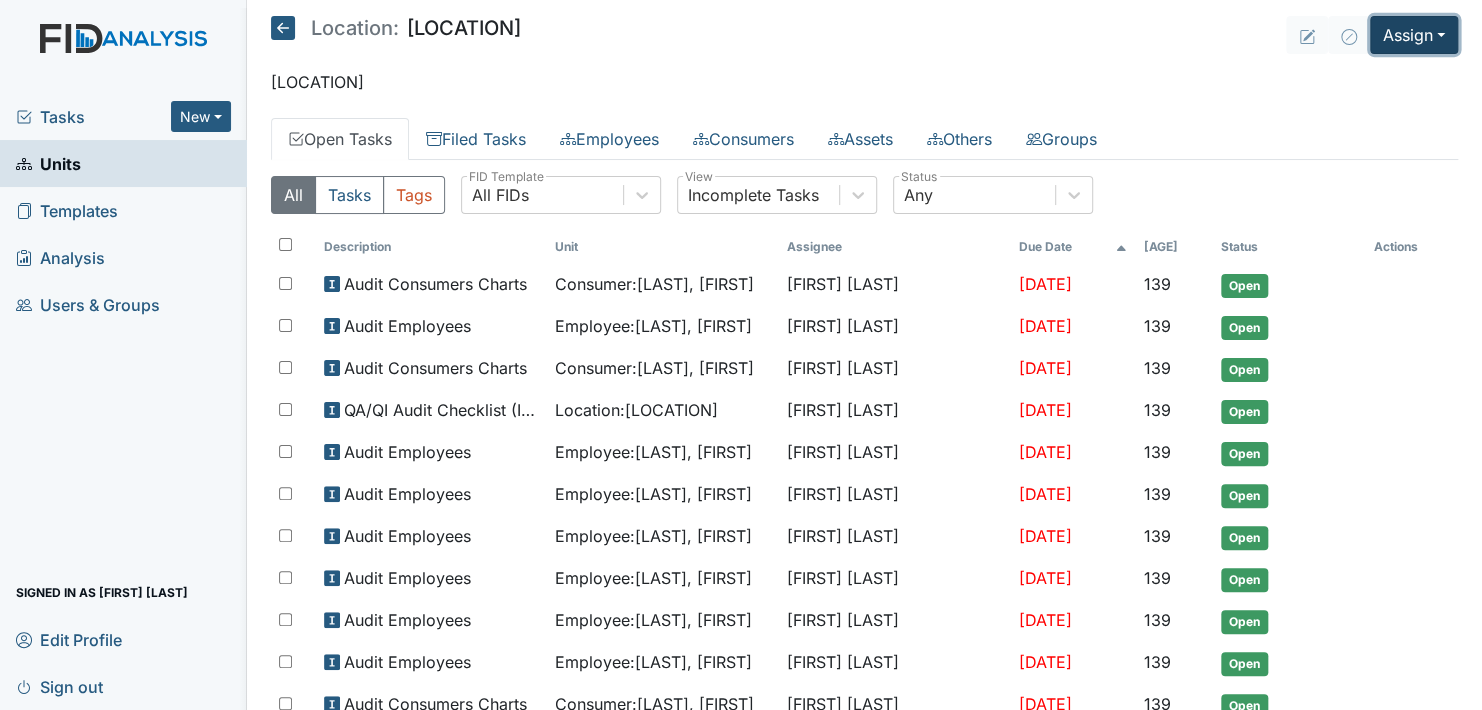 click on "Assign" at bounding box center [1414, 35] 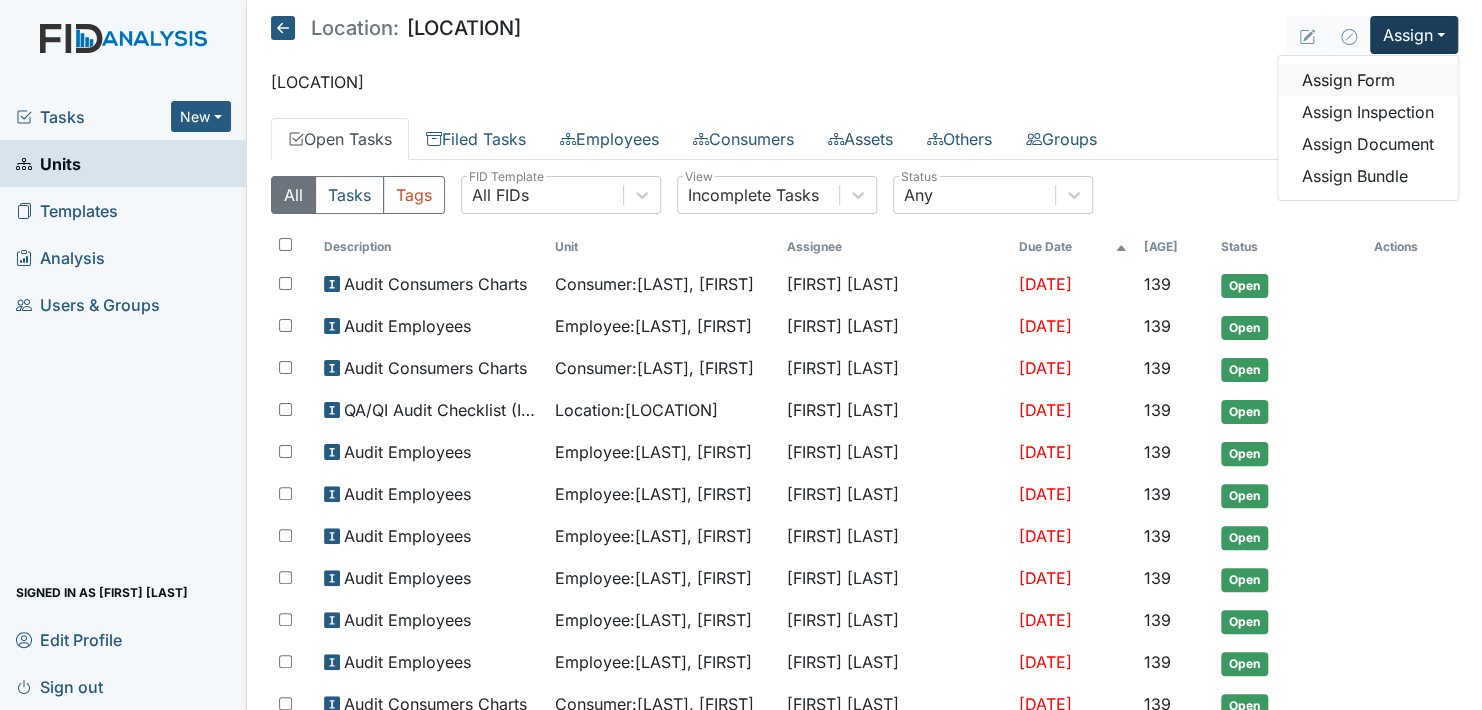 click on "Assign Form" at bounding box center (1368, 80) 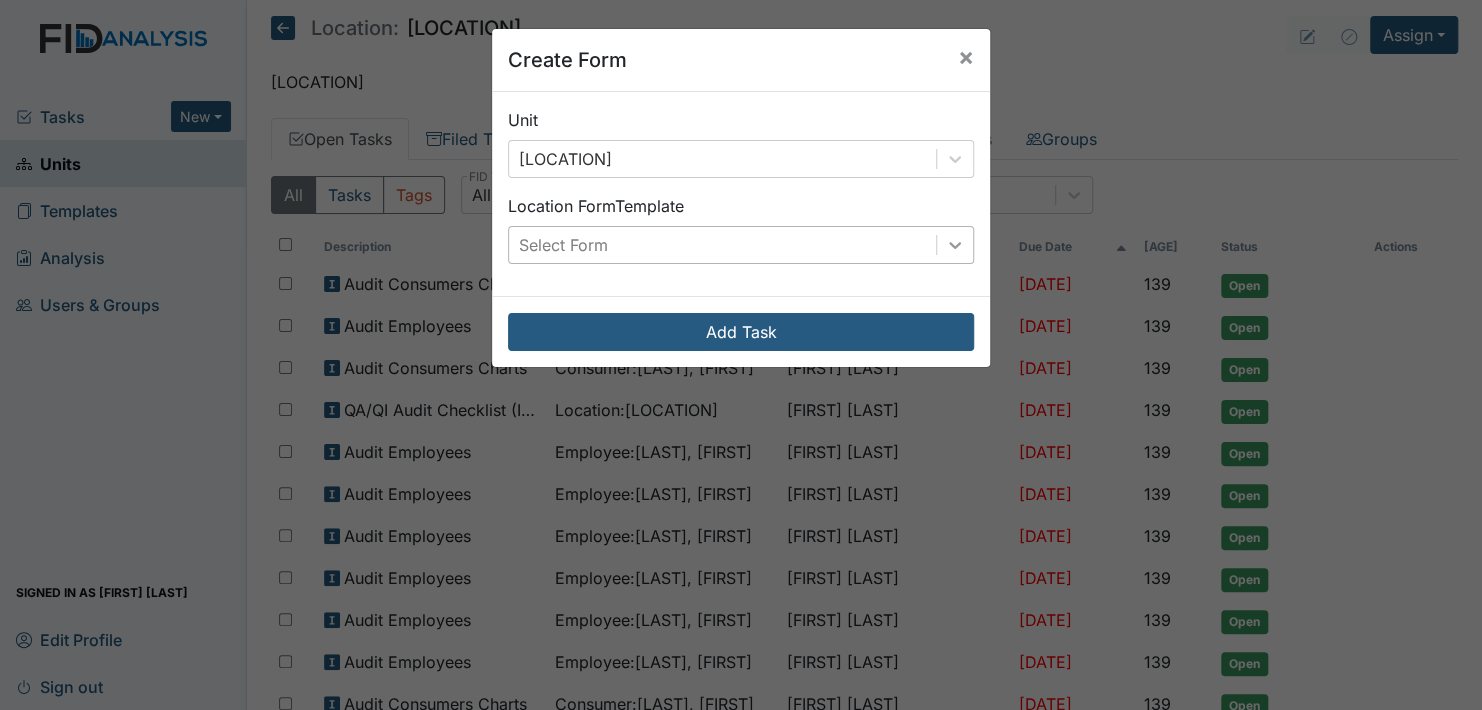 click at bounding box center [955, 159] 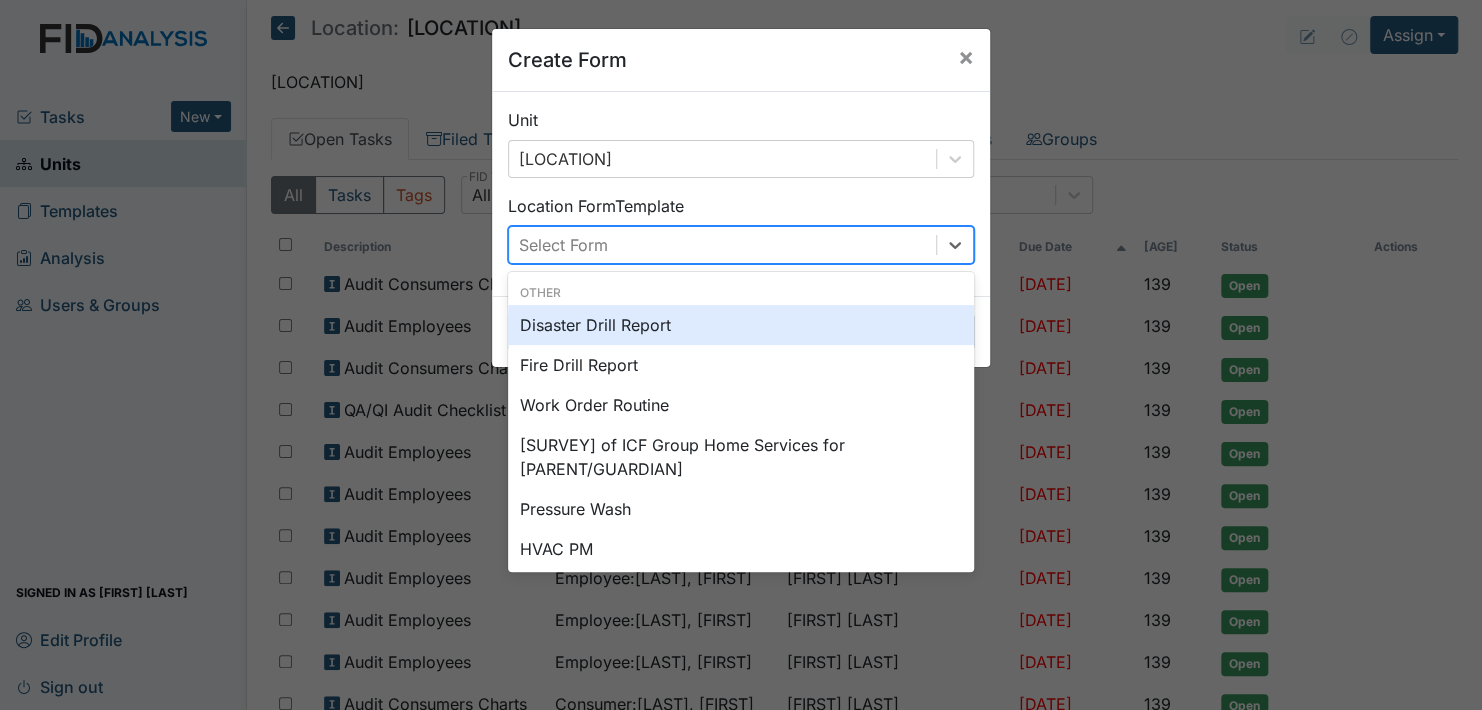click on "Disaster Drill Report" at bounding box center [741, 325] 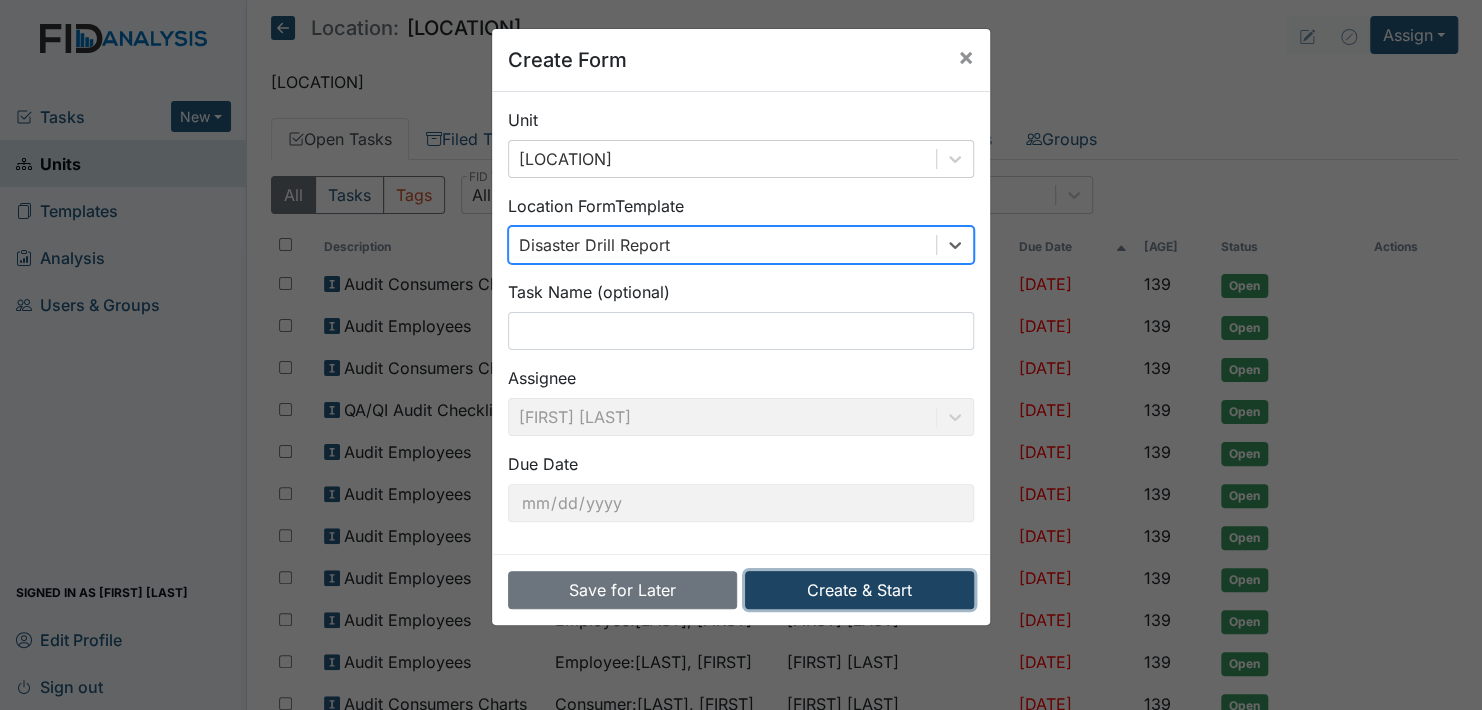 click on "Create & Start" at bounding box center [859, 590] 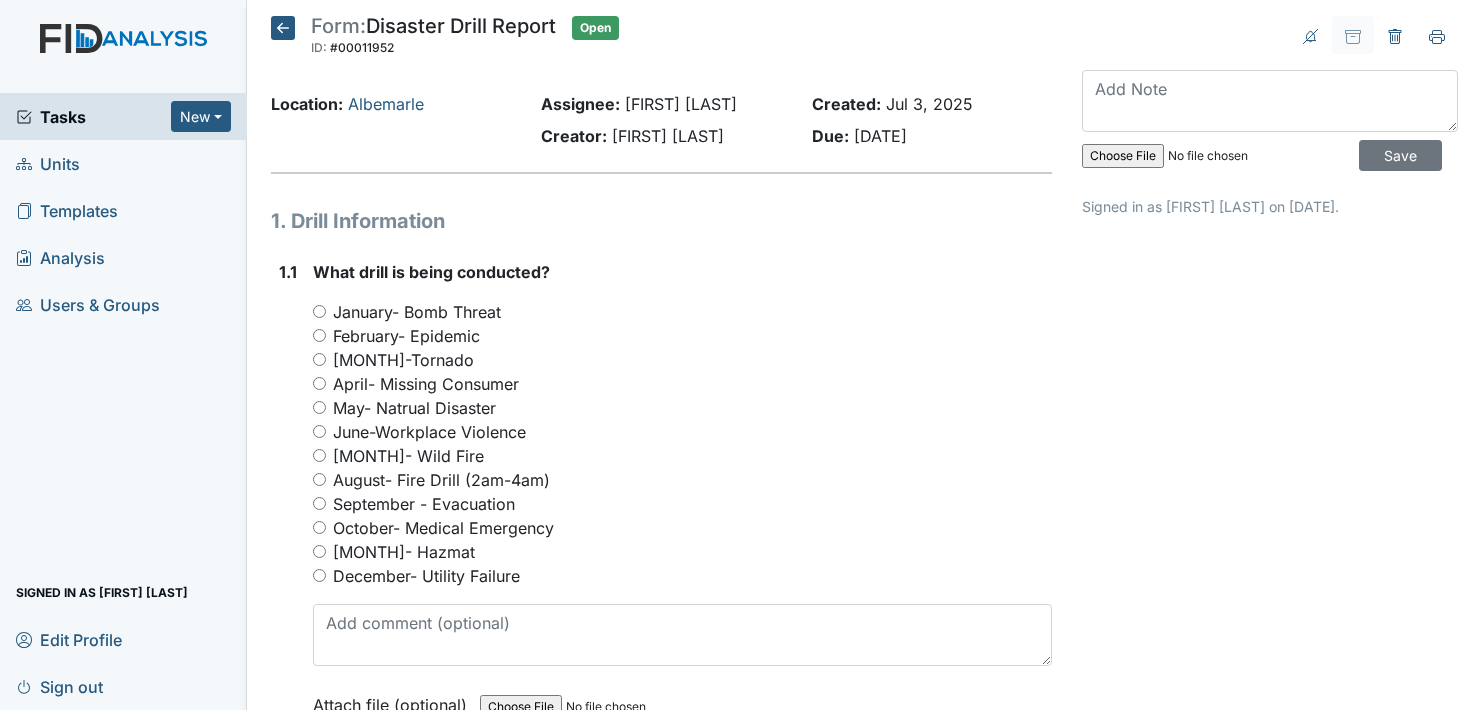 scroll, scrollTop: 0, scrollLeft: 0, axis: both 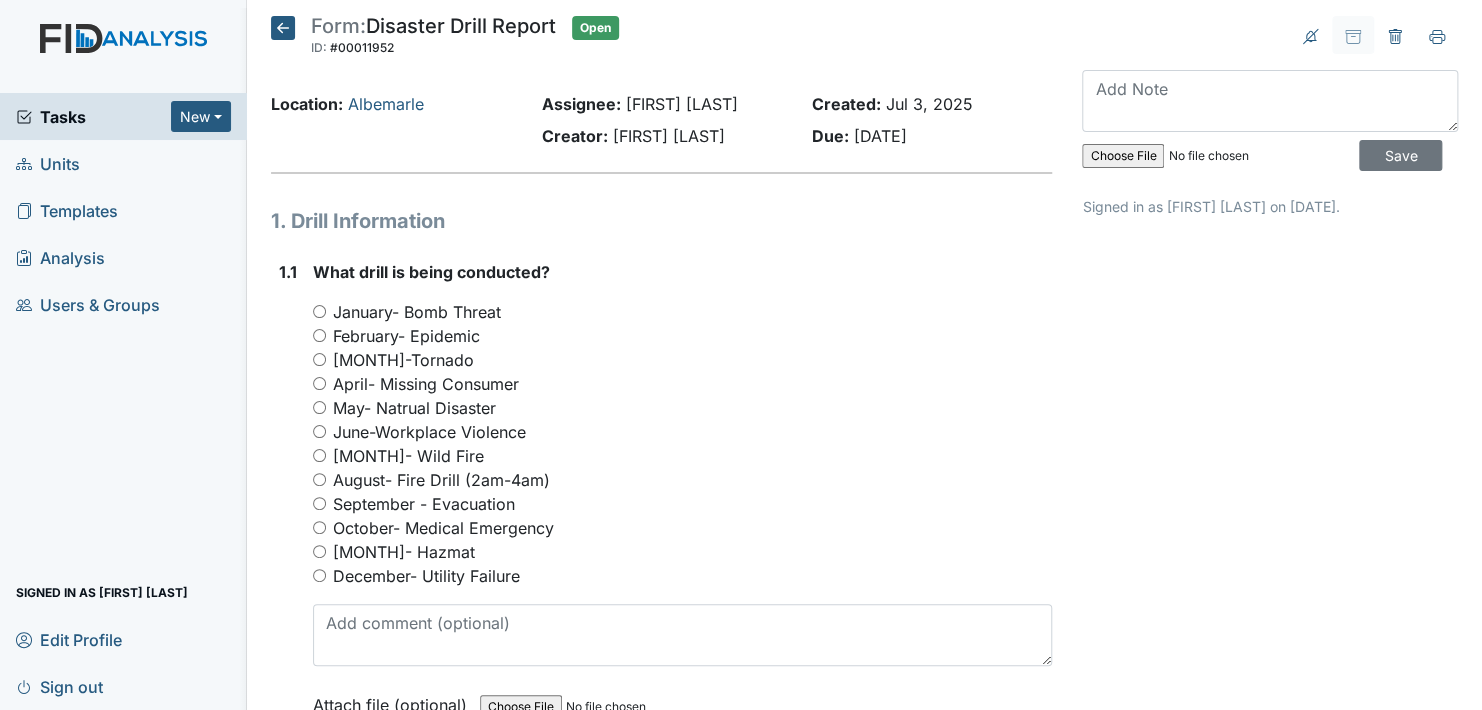 click on "[MONTH]- Wild Fire" at bounding box center [319, 455] 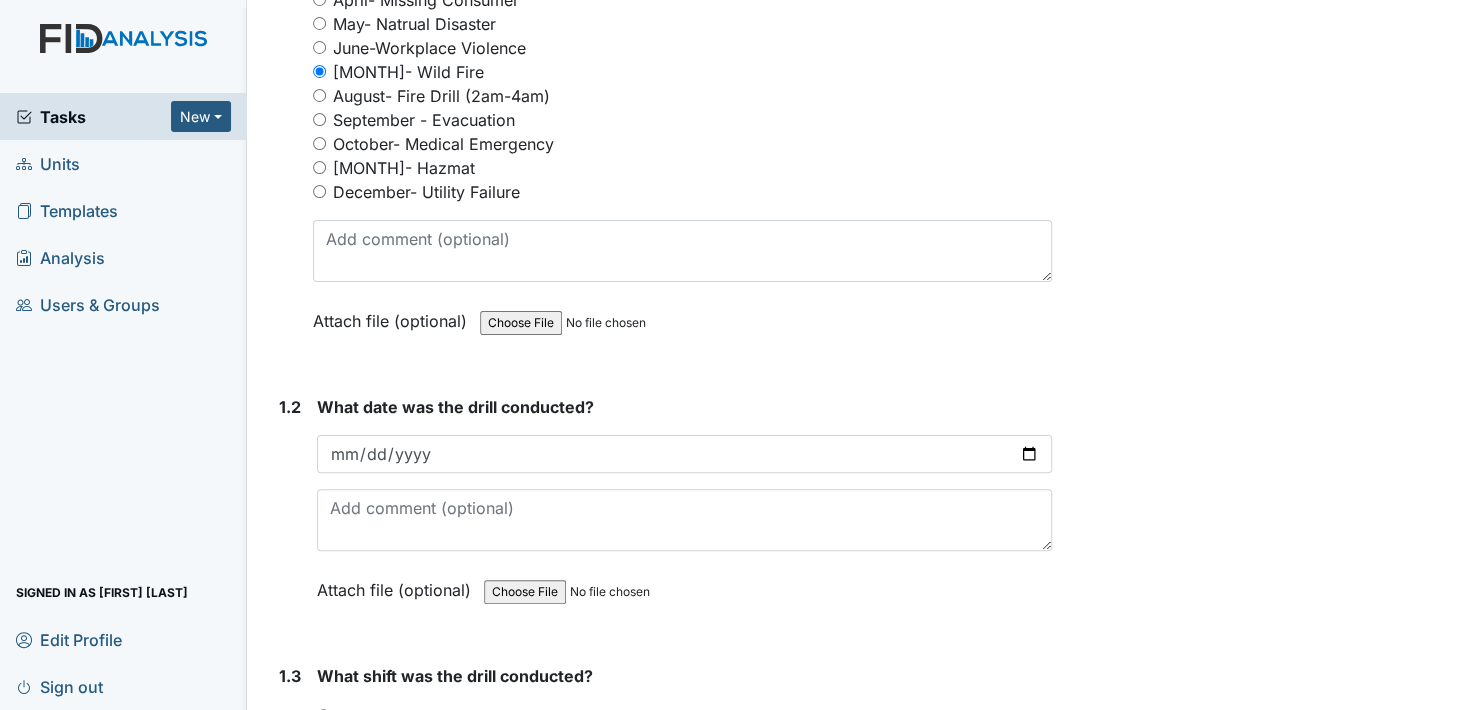 scroll, scrollTop: 400, scrollLeft: 0, axis: vertical 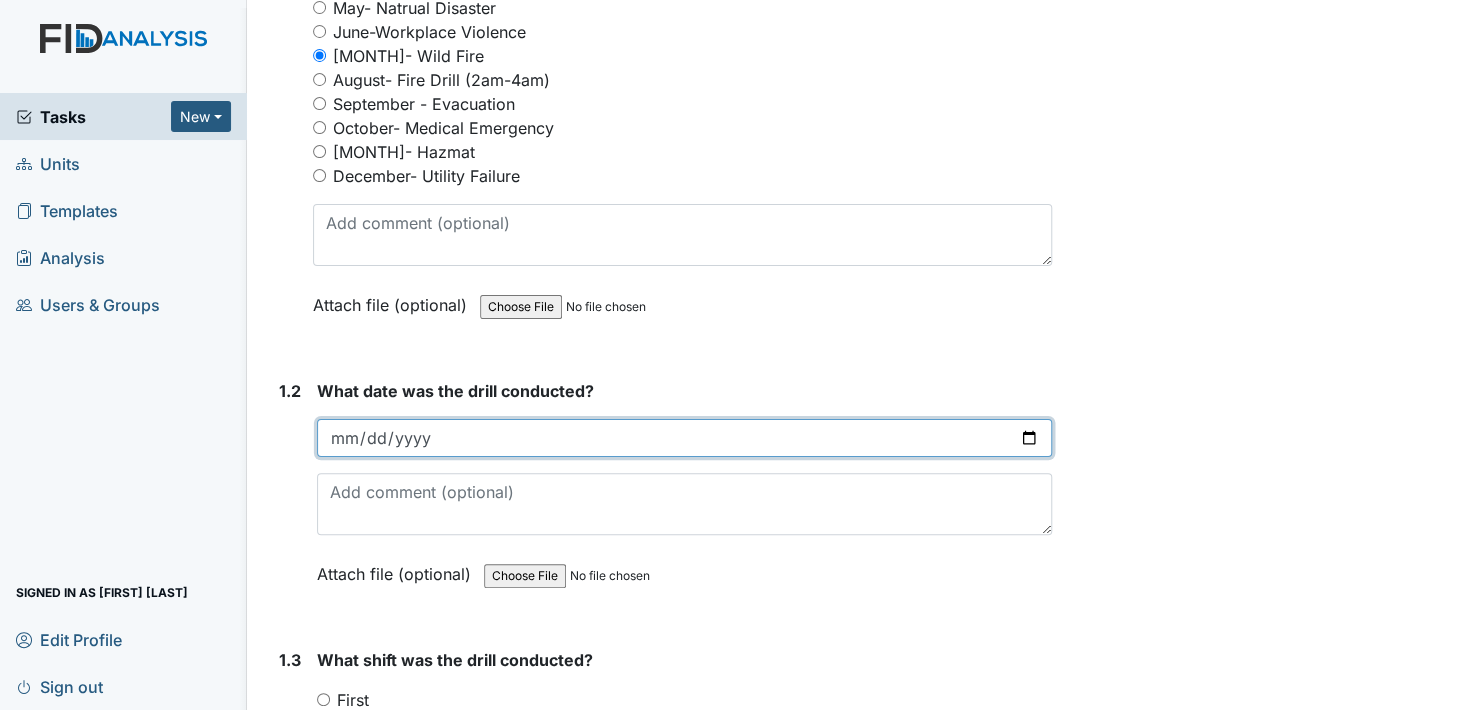 click at bounding box center (684, 438) 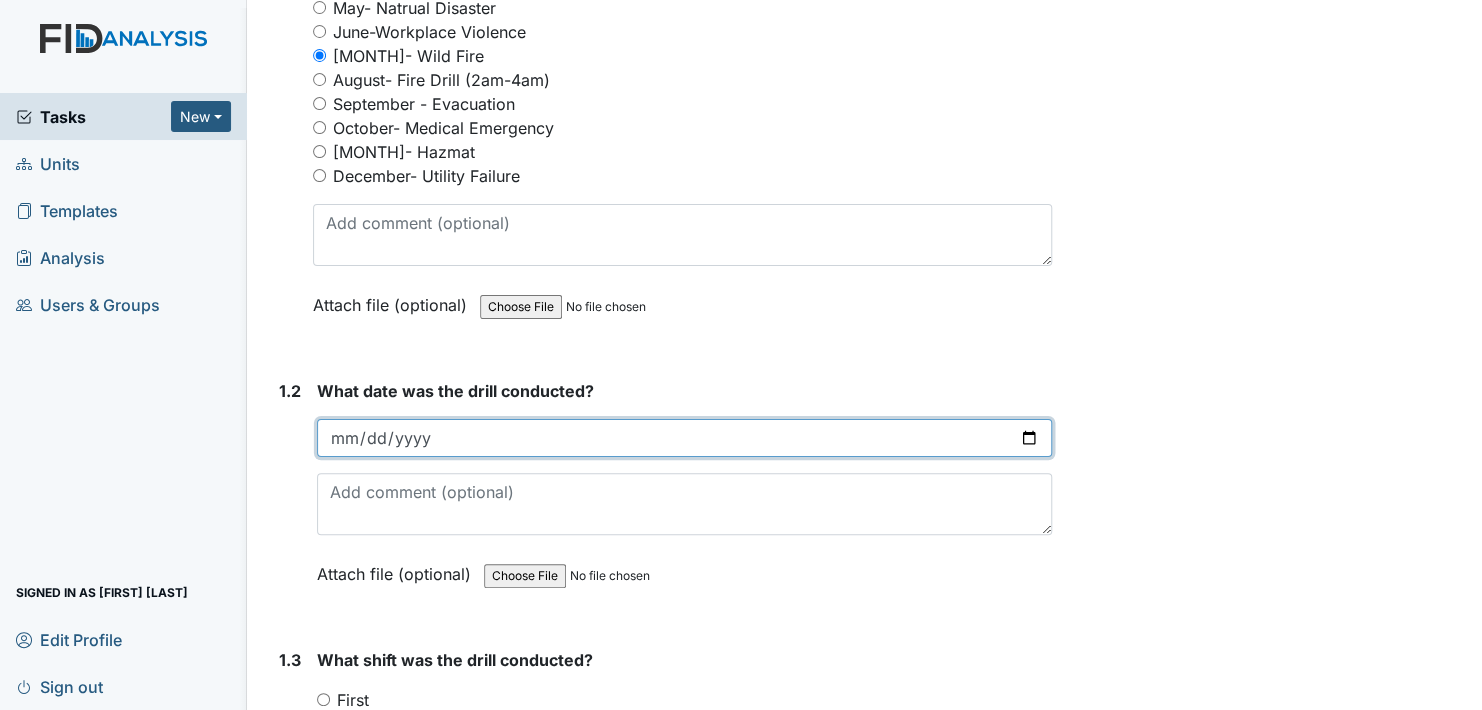 type on "[DATE]" 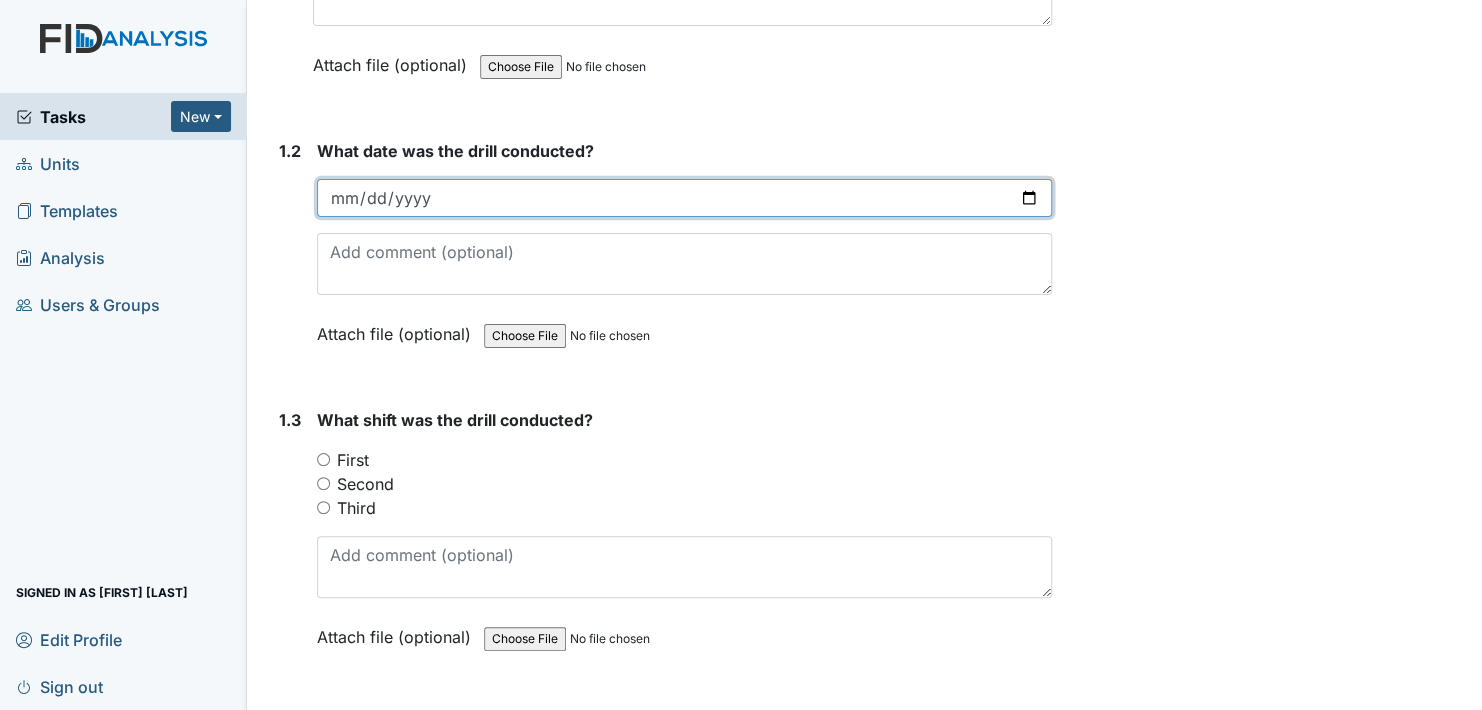 scroll, scrollTop: 700, scrollLeft: 0, axis: vertical 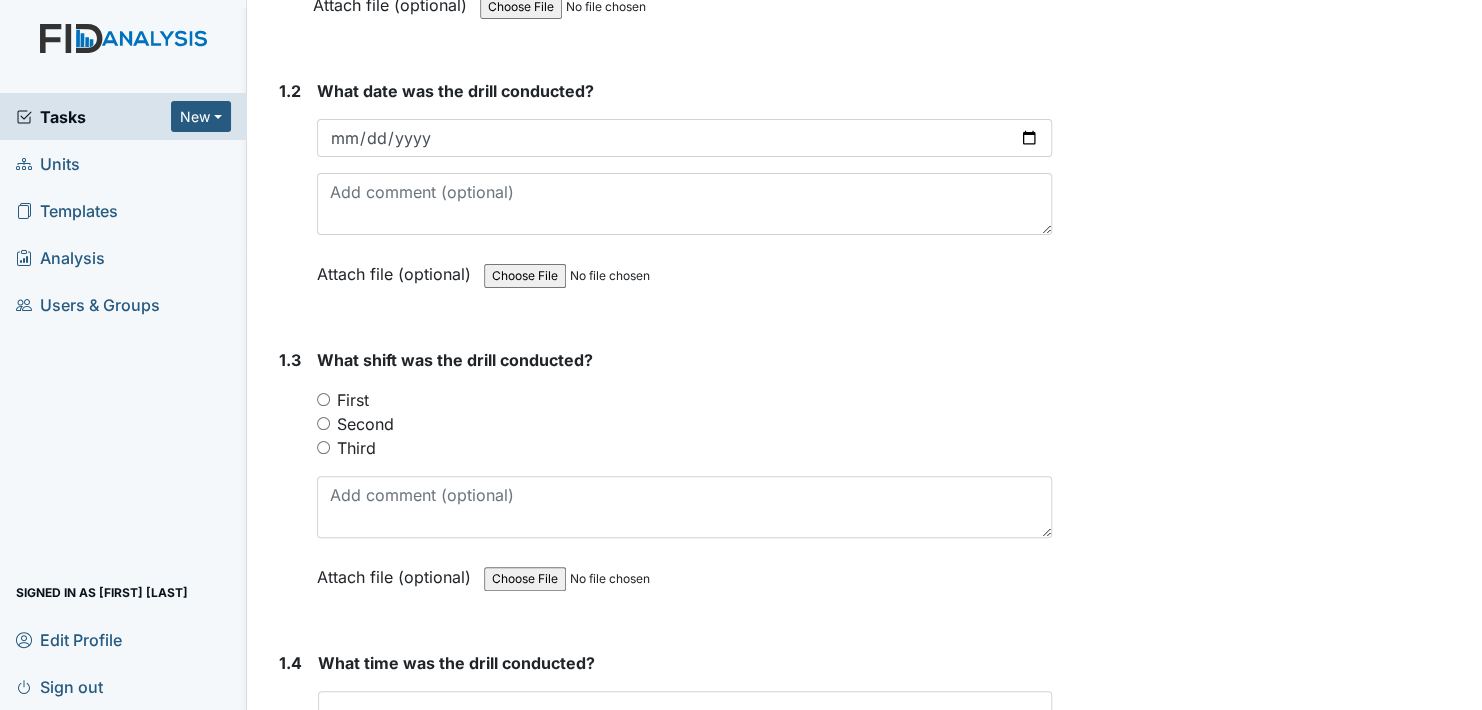 click on "First" at bounding box center [323, 399] 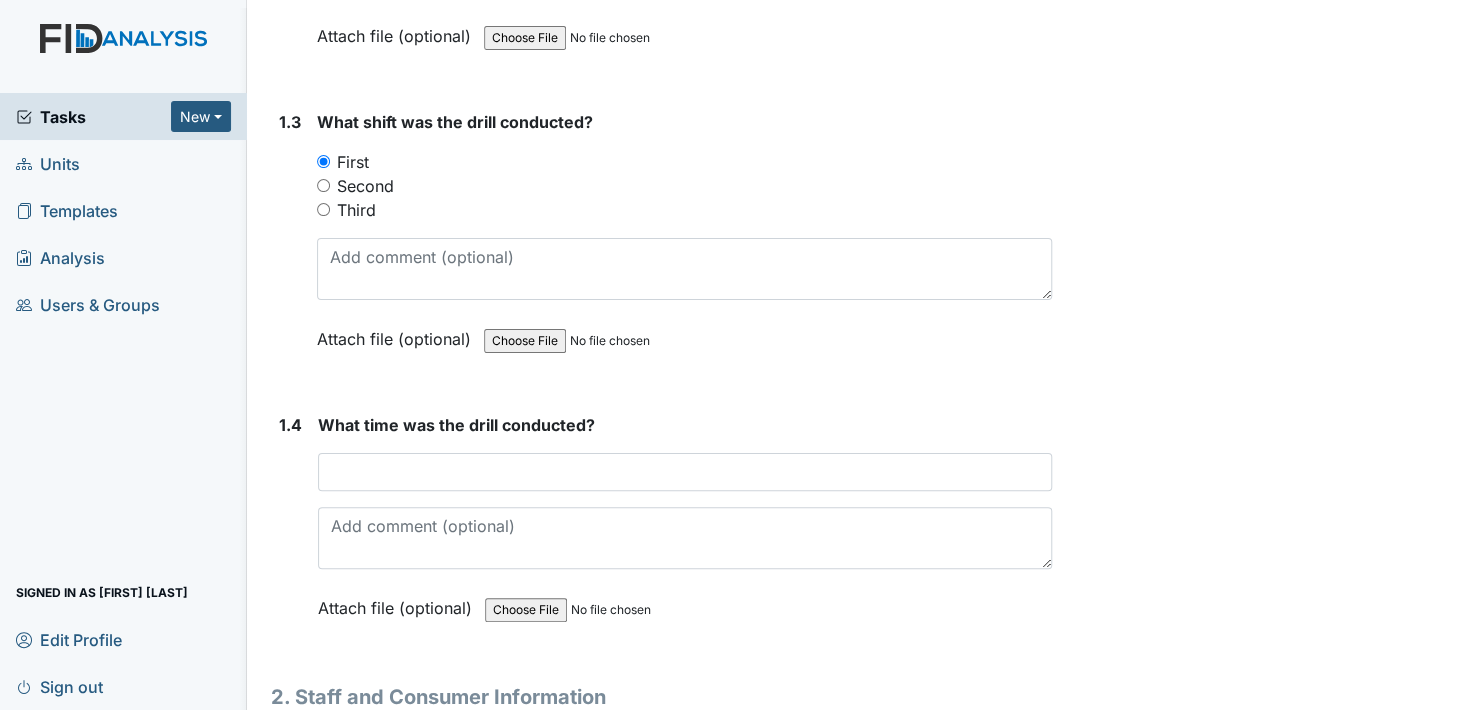 scroll, scrollTop: 1000, scrollLeft: 0, axis: vertical 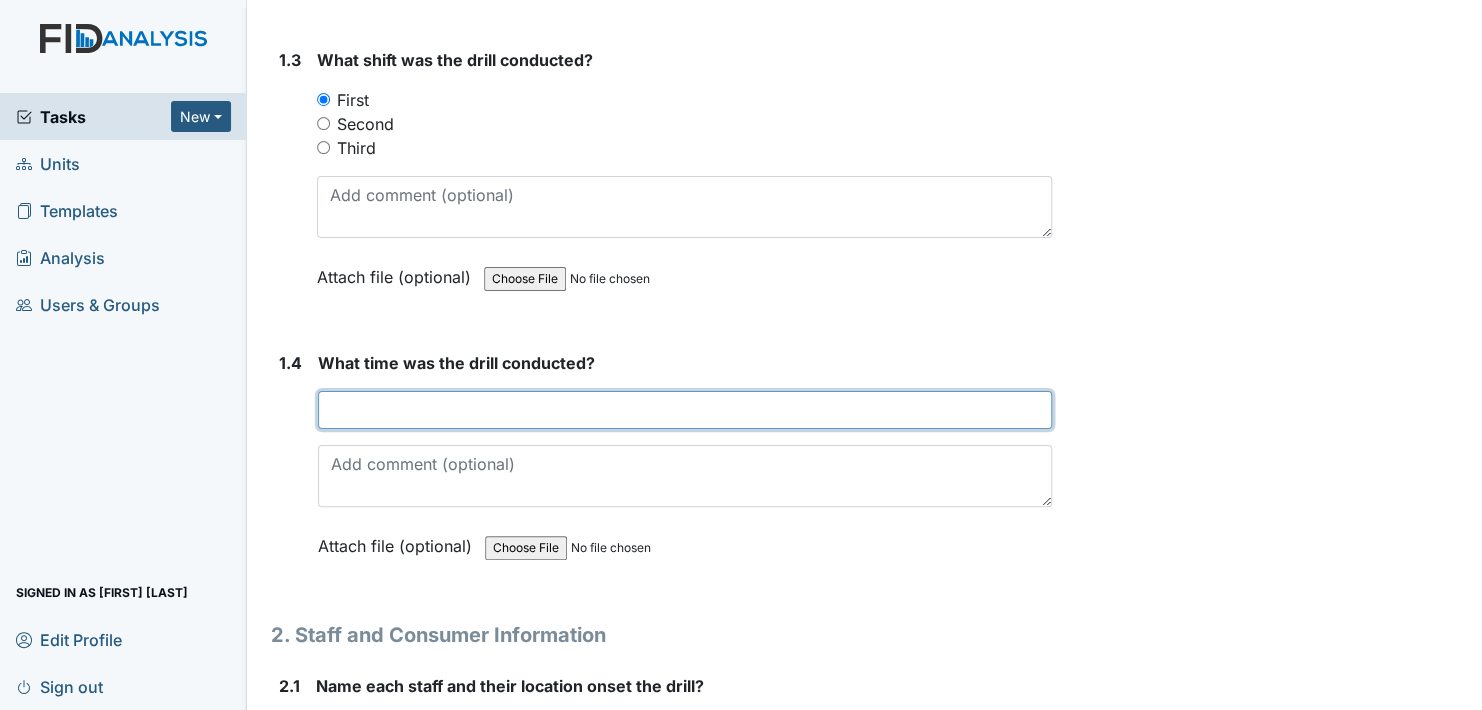 click at bounding box center [685, 410] 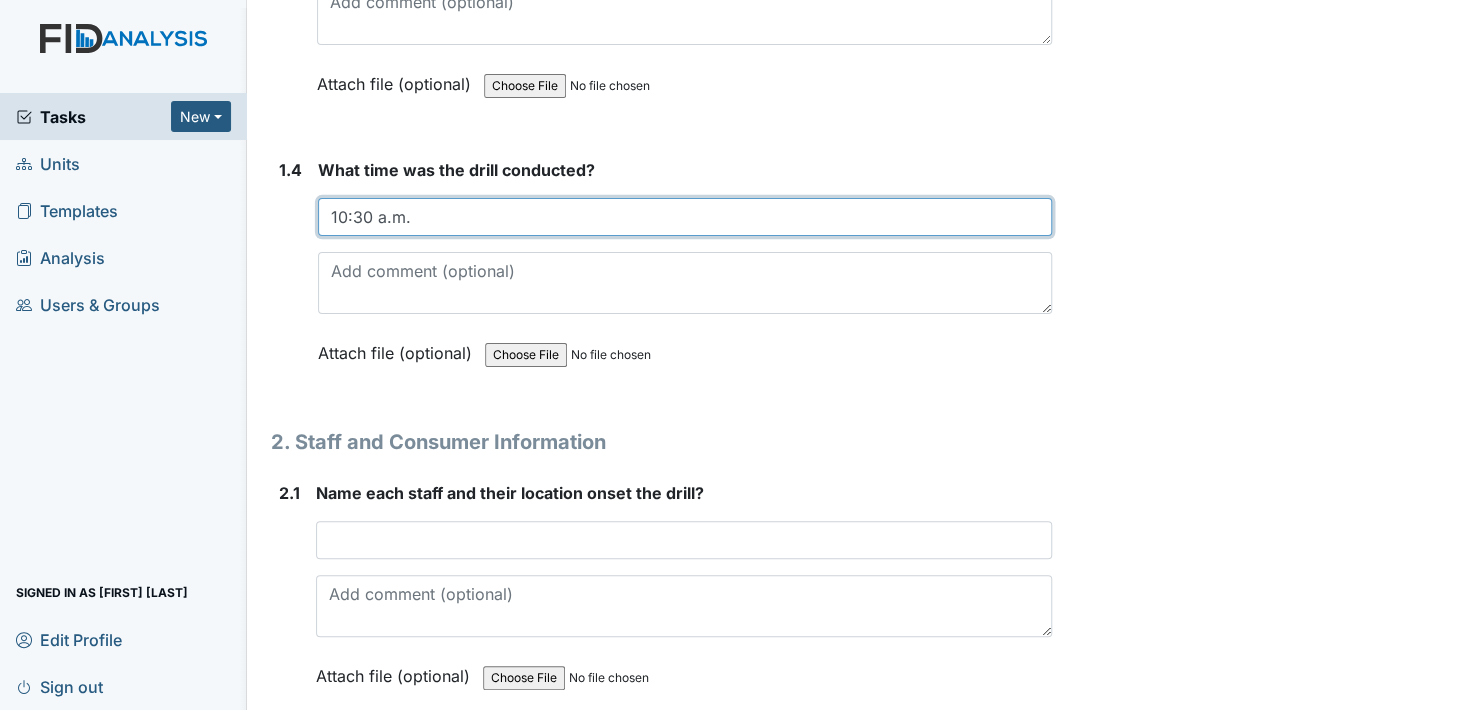 scroll, scrollTop: 1200, scrollLeft: 0, axis: vertical 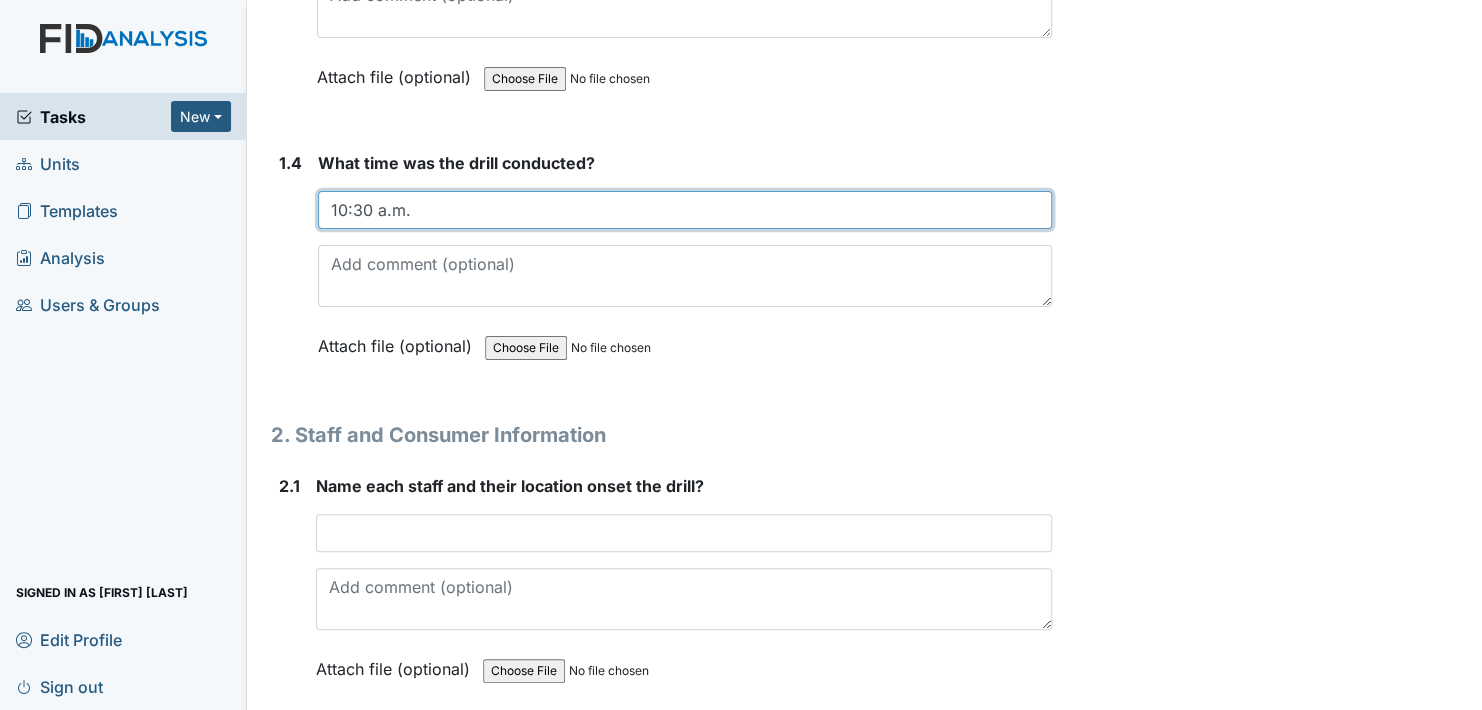 type on "10:30 a.m." 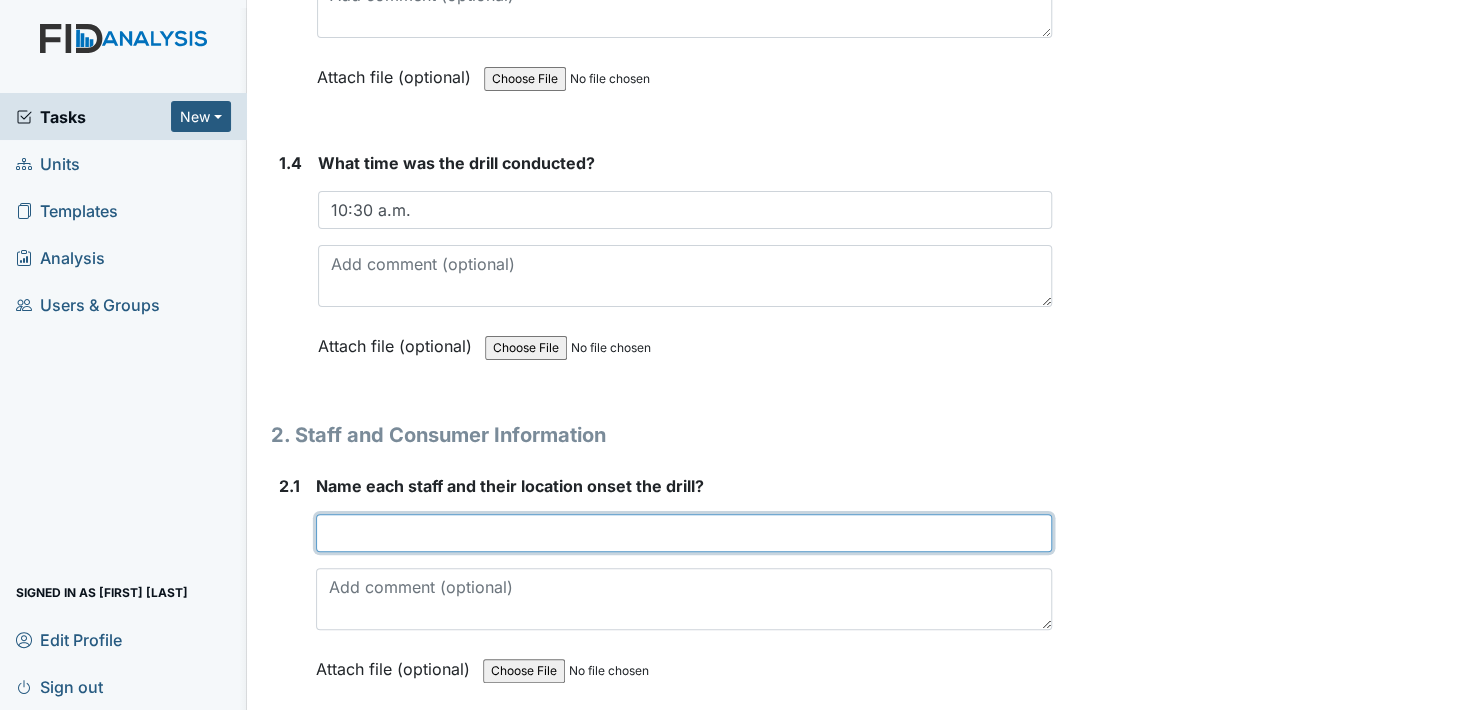 click at bounding box center (684, 533) 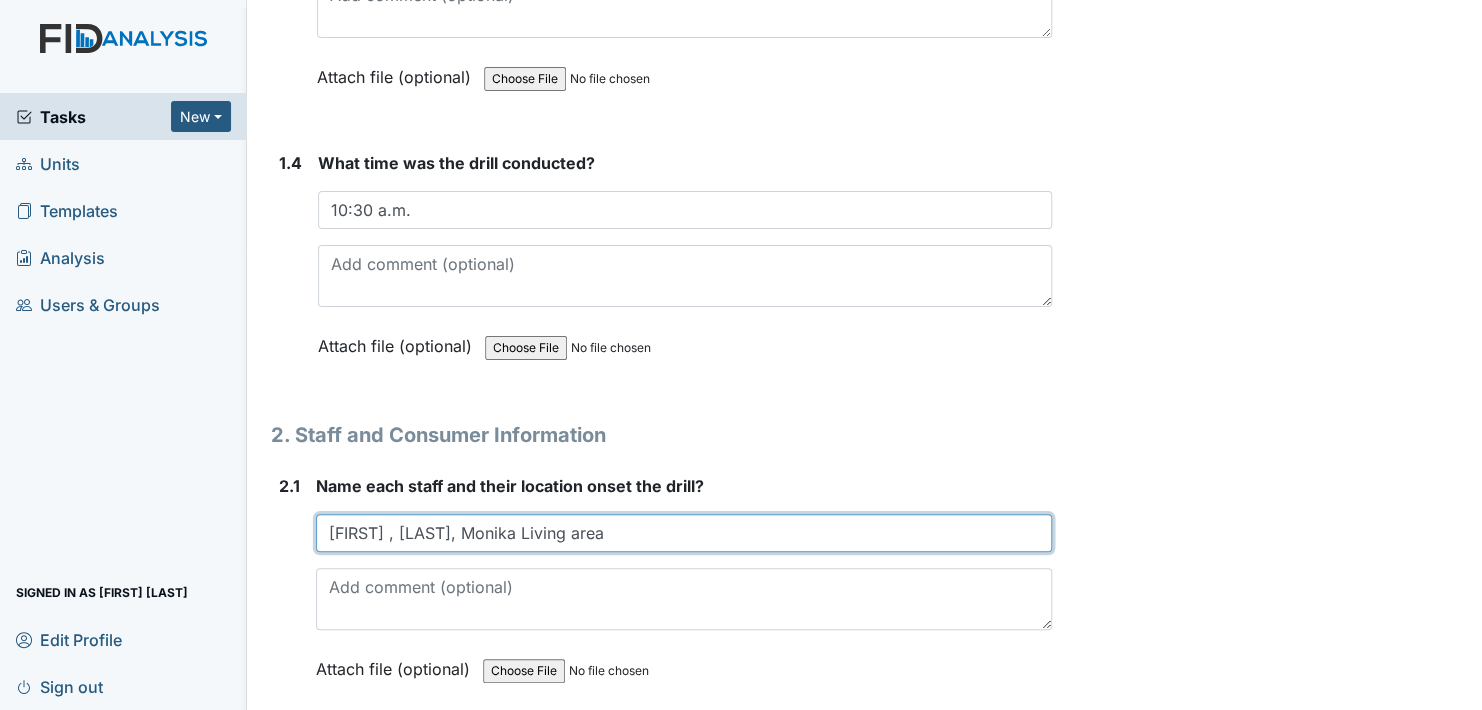 click on "[FIRST] , [LAST], Monika Living area" at bounding box center [684, 533] 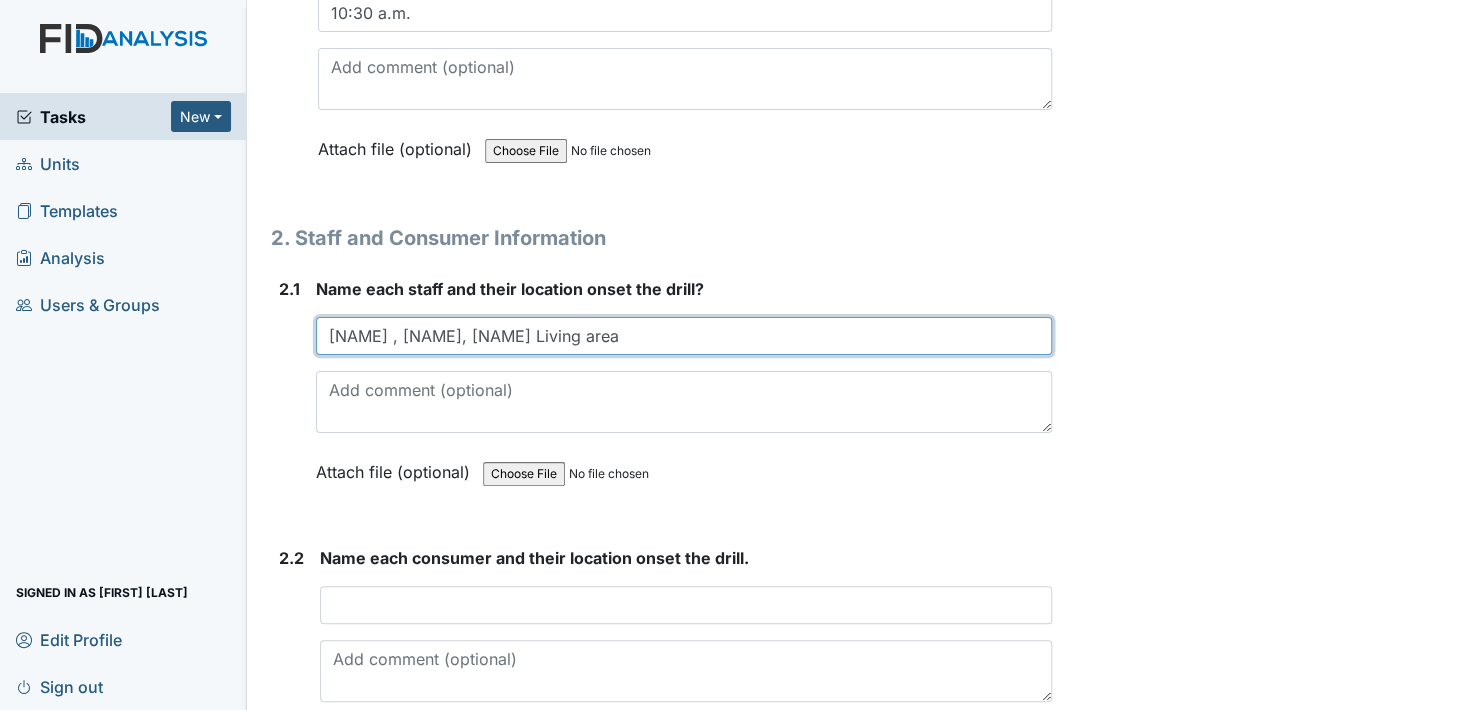 scroll, scrollTop: 1400, scrollLeft: 0, axis: vertical 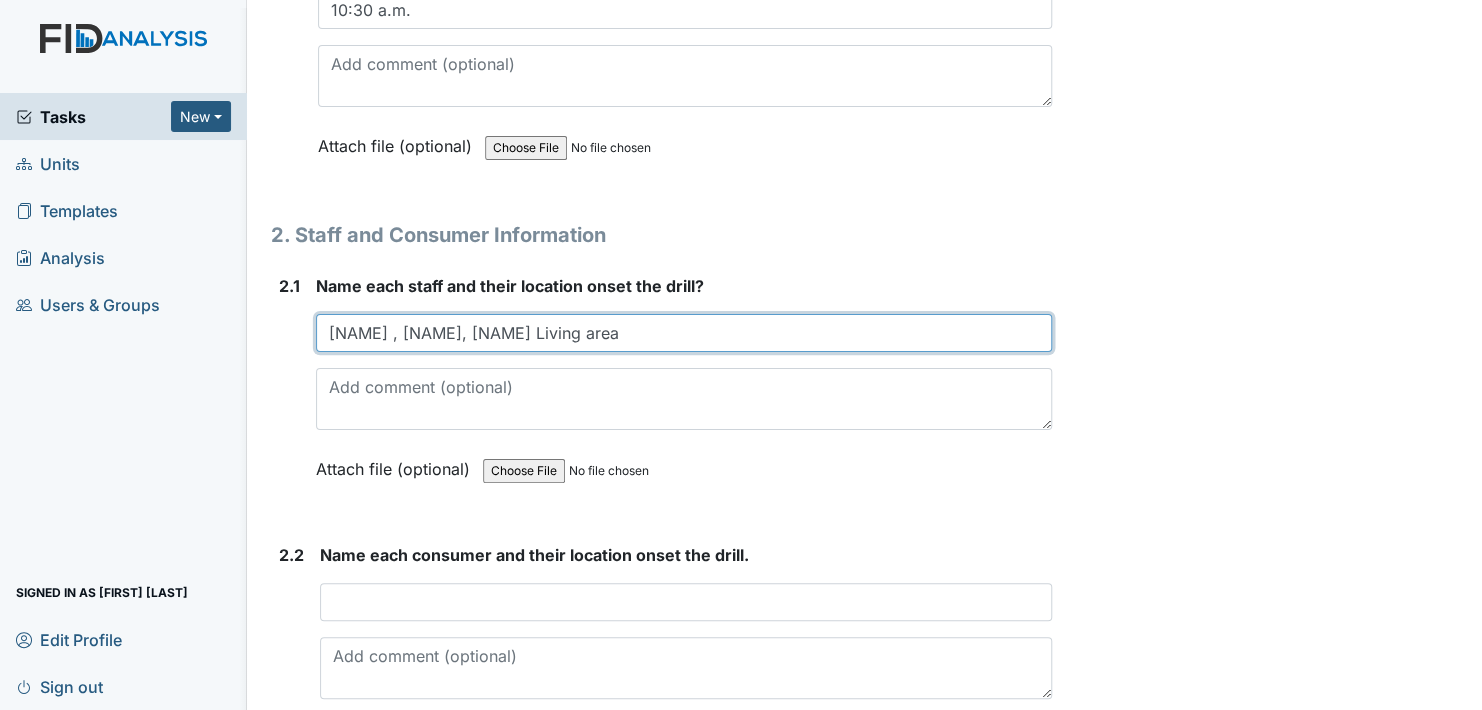 type on "[NAME] , [NAME], [NAME] Living area" 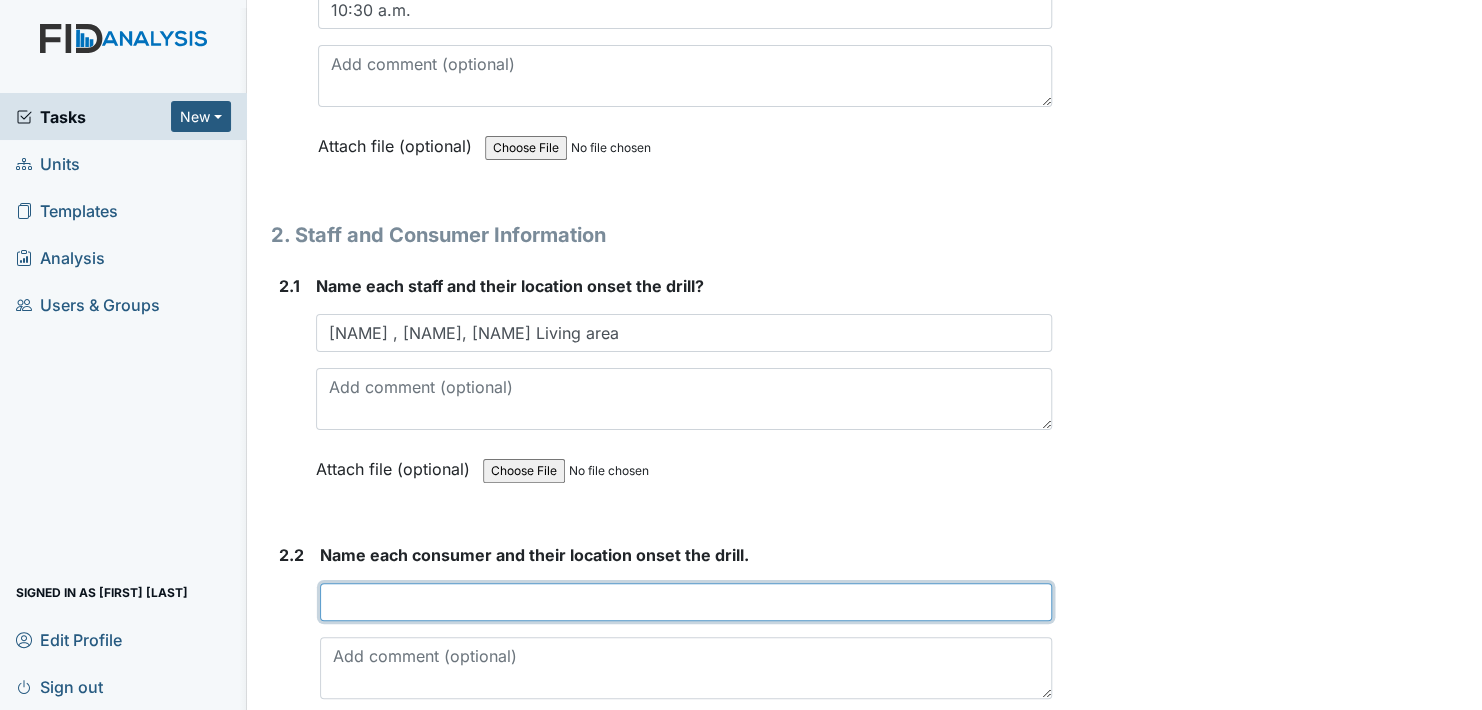click at bounding box center (686, 602) 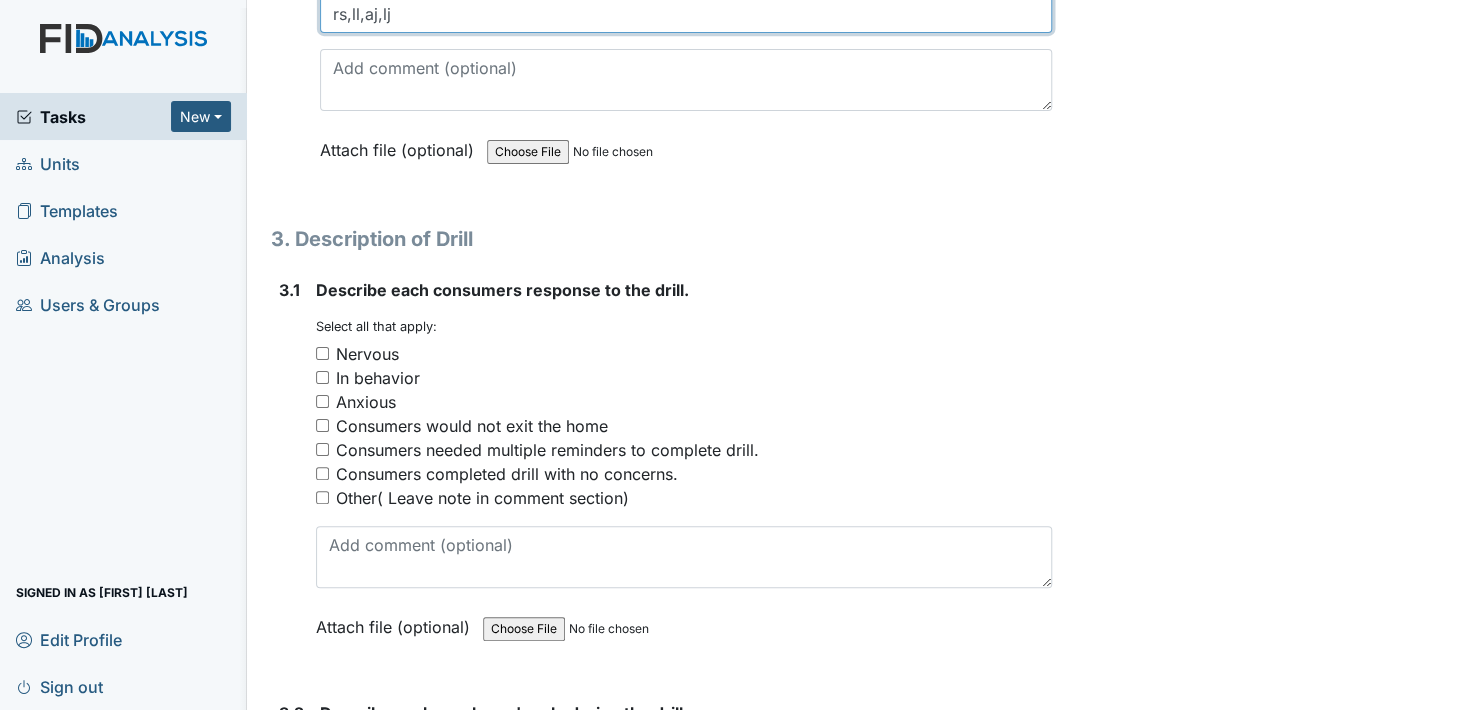 scroll, scrollTop: 2000, scrollLeft: 0, axis: vertical 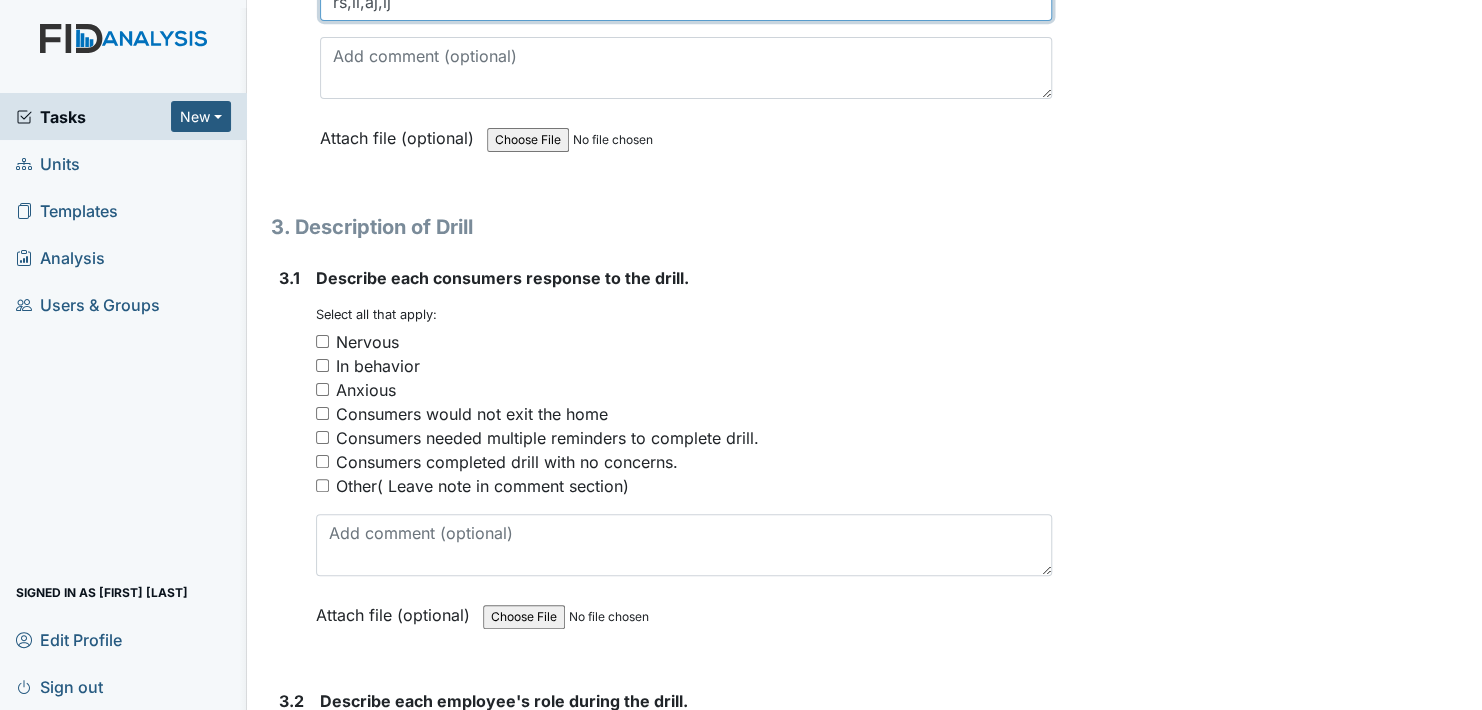 type on "rs,ll,aj,lj" 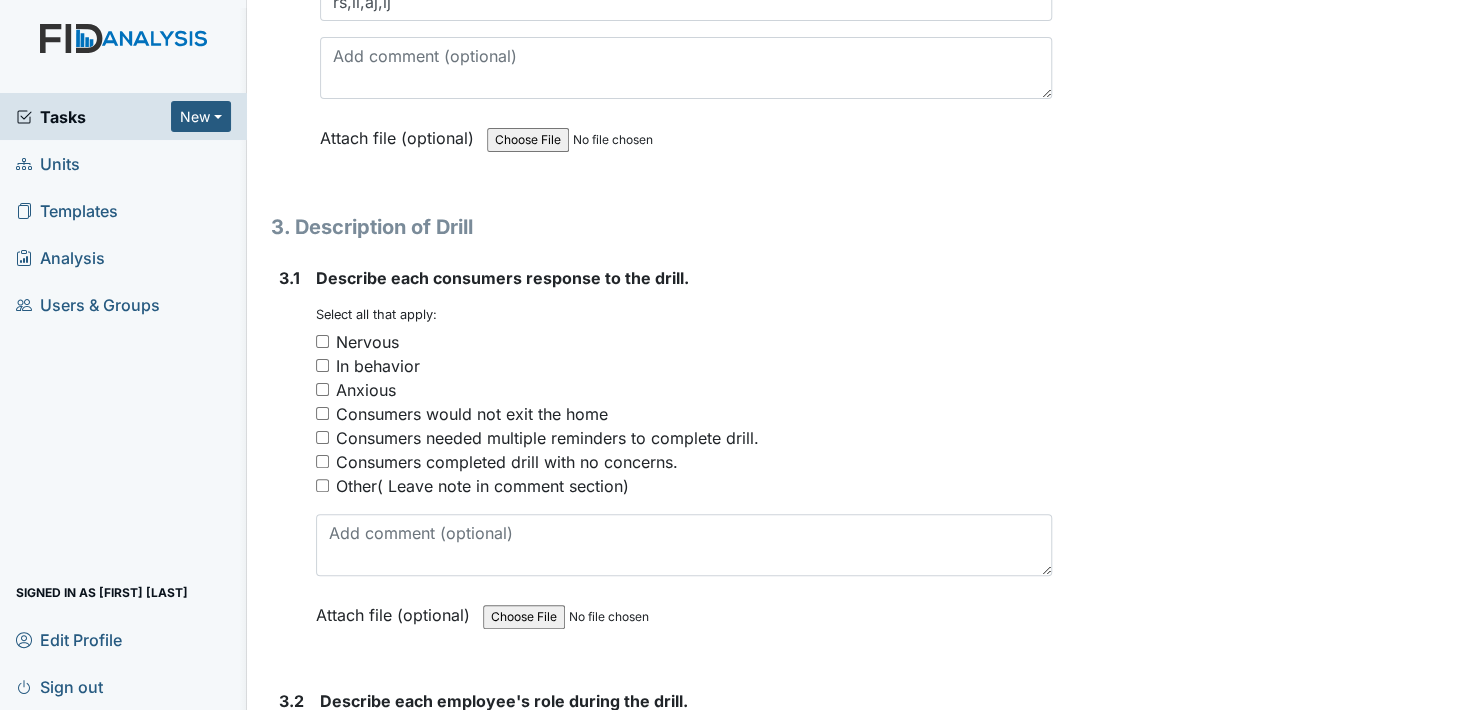 click on "Consumers completed drill with no concerns." at bounding box center [322, 461] 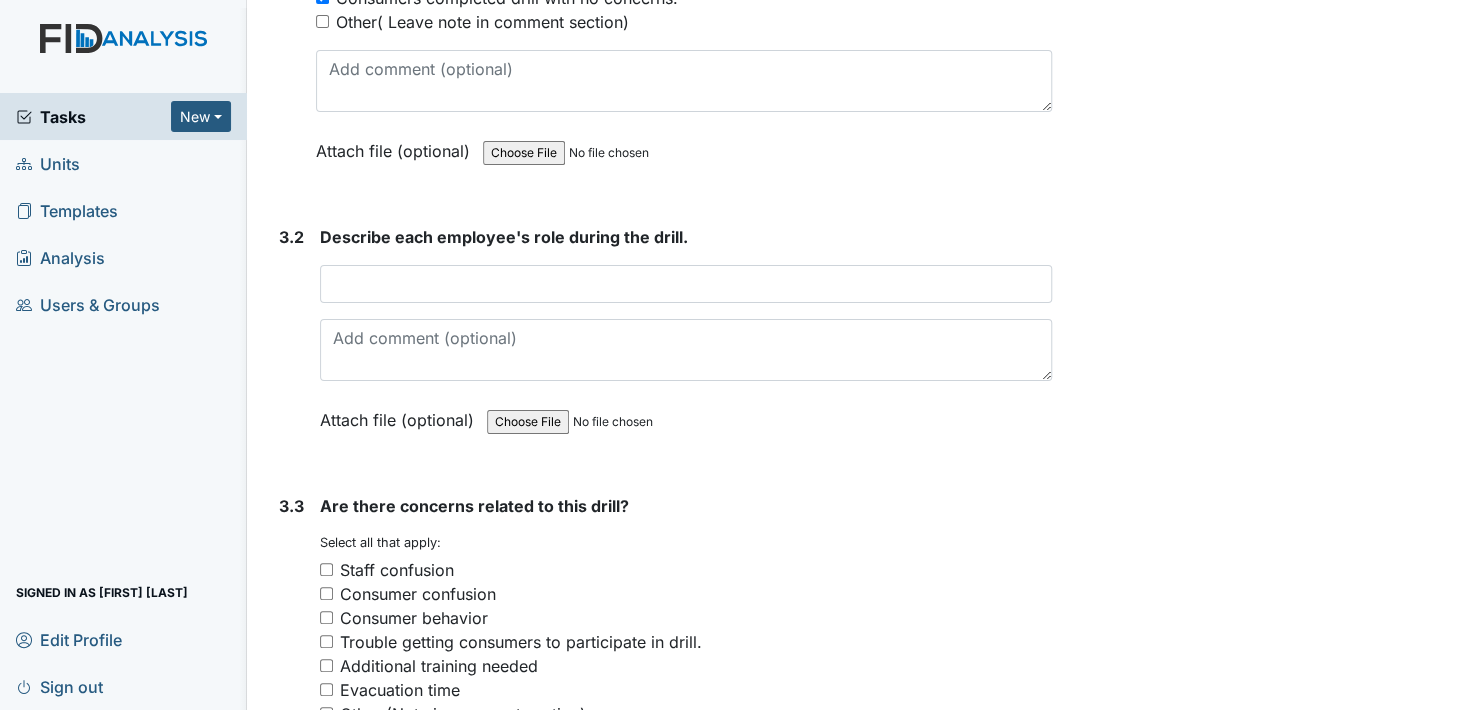 scroll, scrollTop: 2500, scrollLeft: 0, axis: vertical 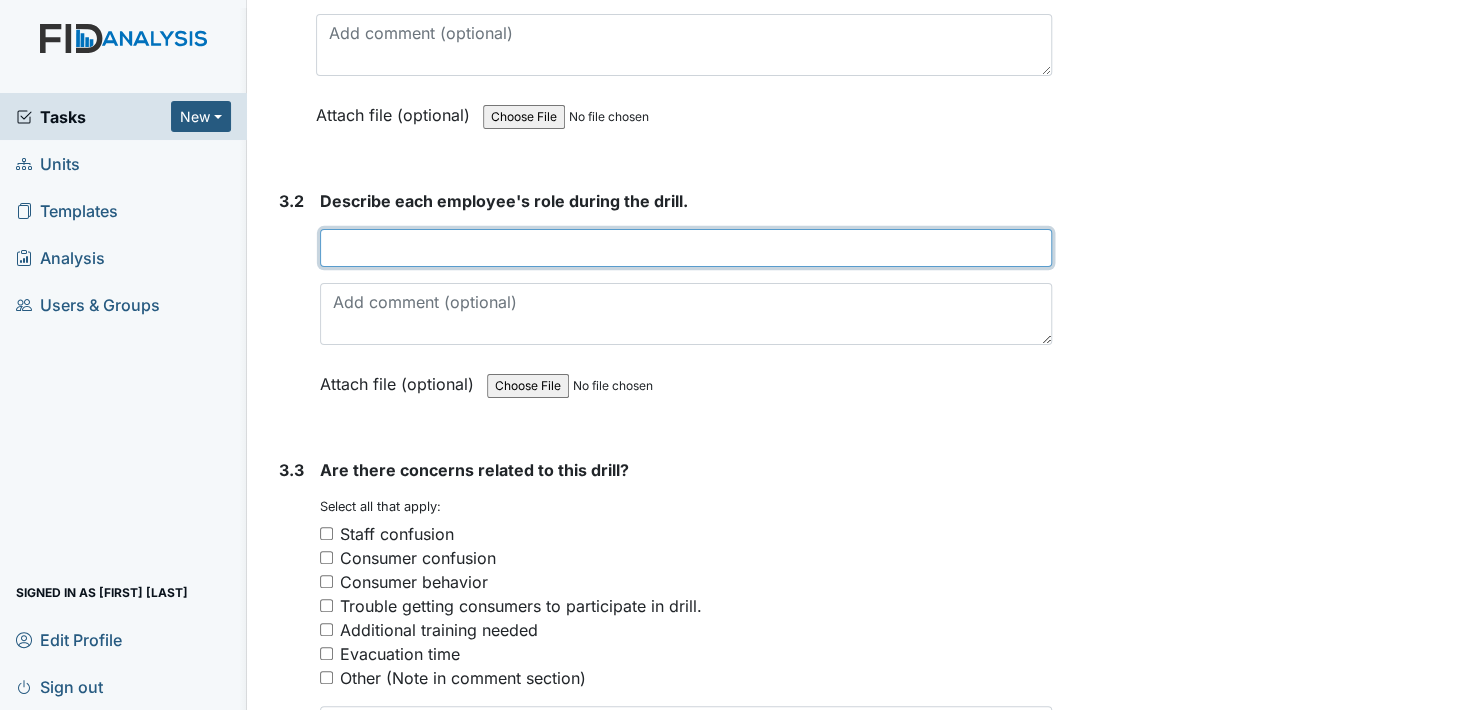click at bounding box center [686, 248] 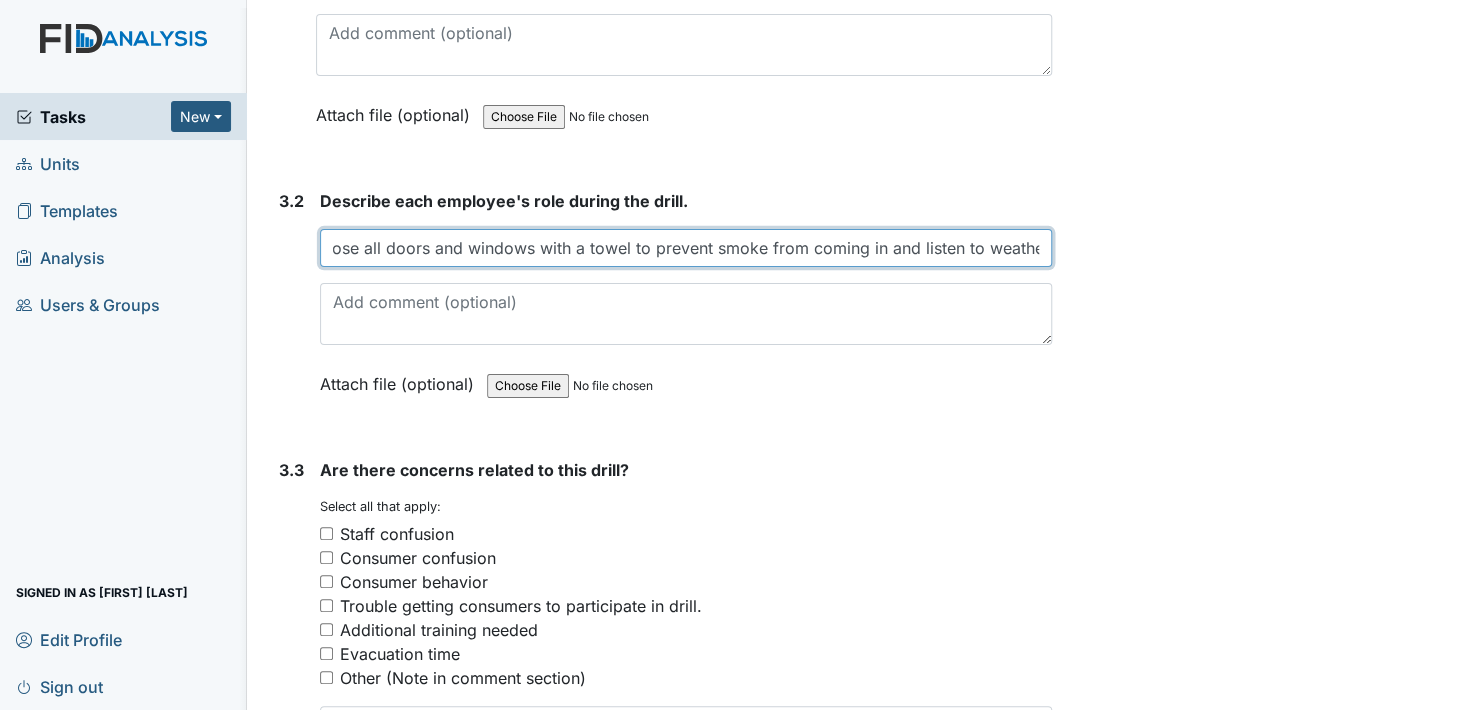 scroll, scrollTop: 0, scrollLeft: 484, axis: horizontal 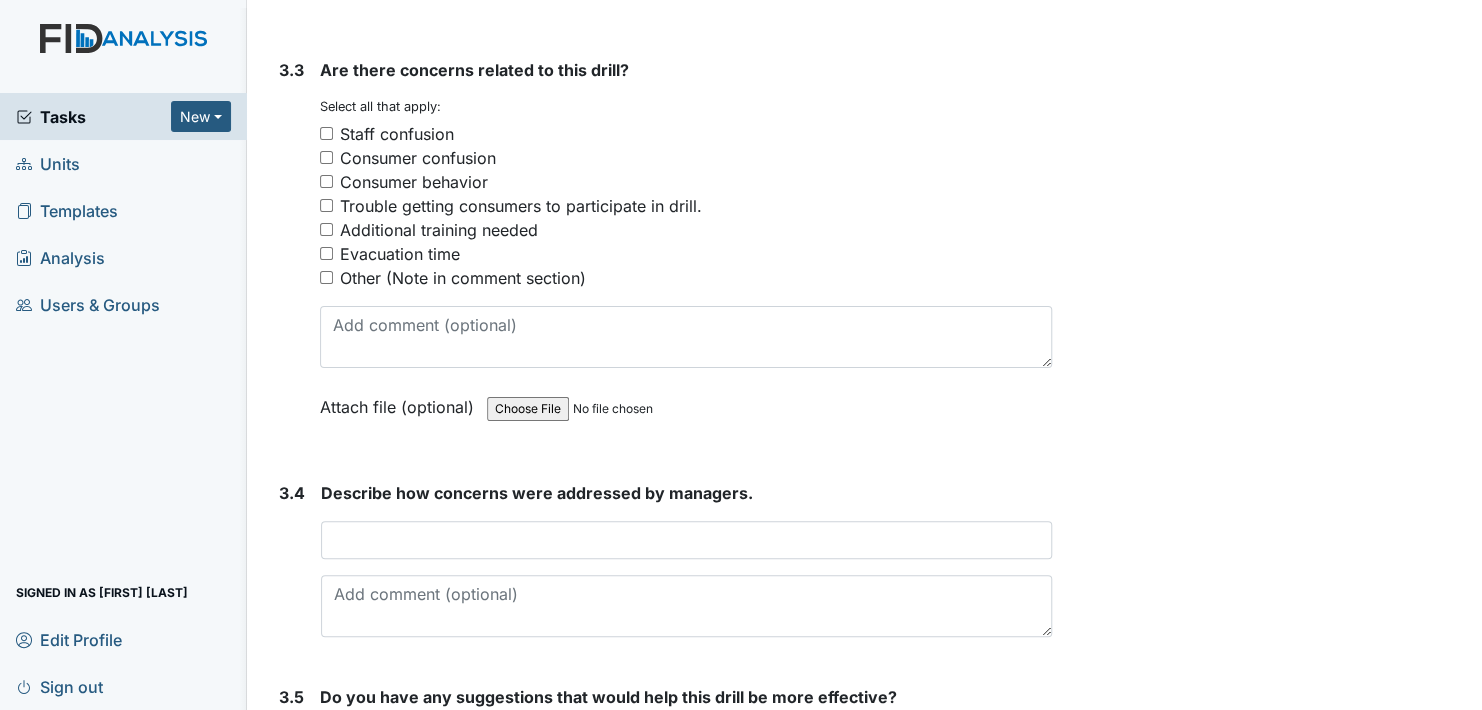 type on "They said they would call [PHONE], bring consumers inside, close all doors and windows with a towel to prevent smoke from coming in and listen to weather radio" 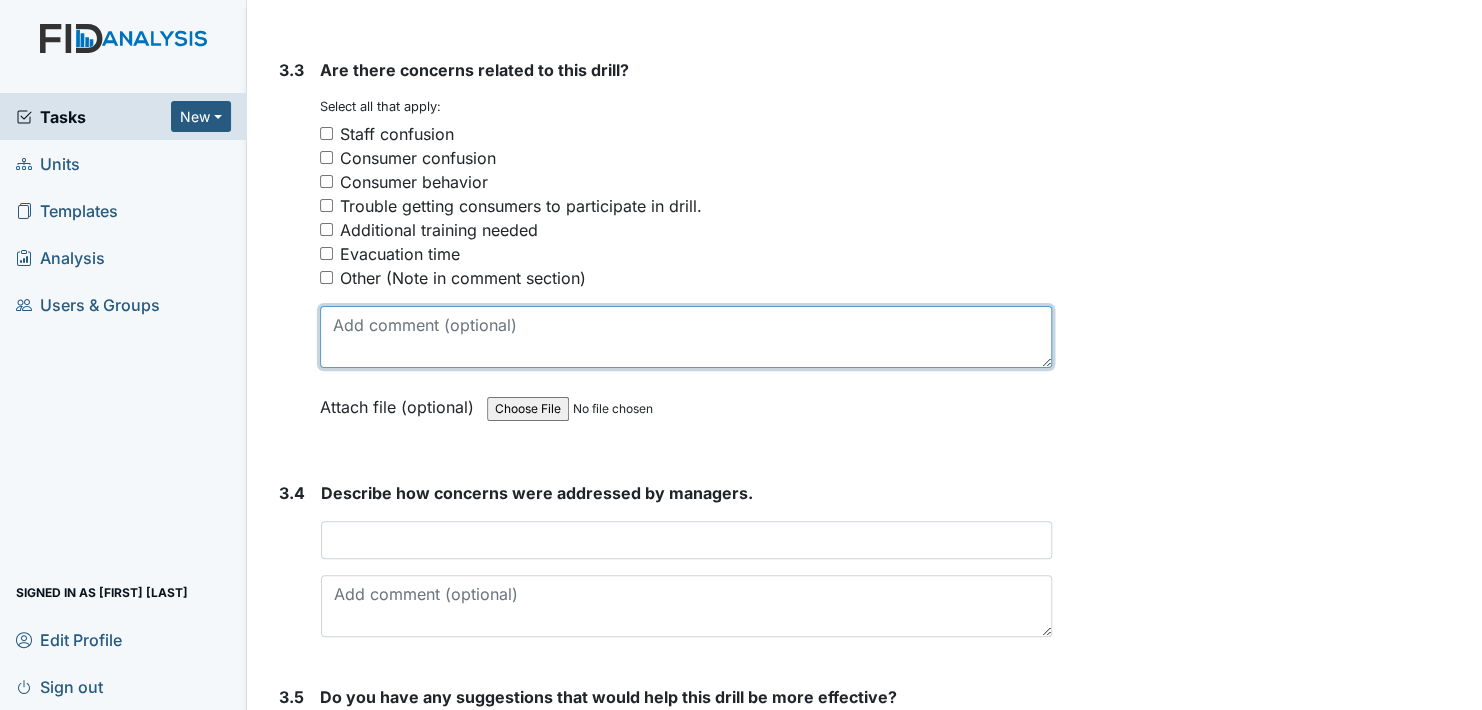 scroll, scrollTop: 0, scrollLeft: 0, axis: both 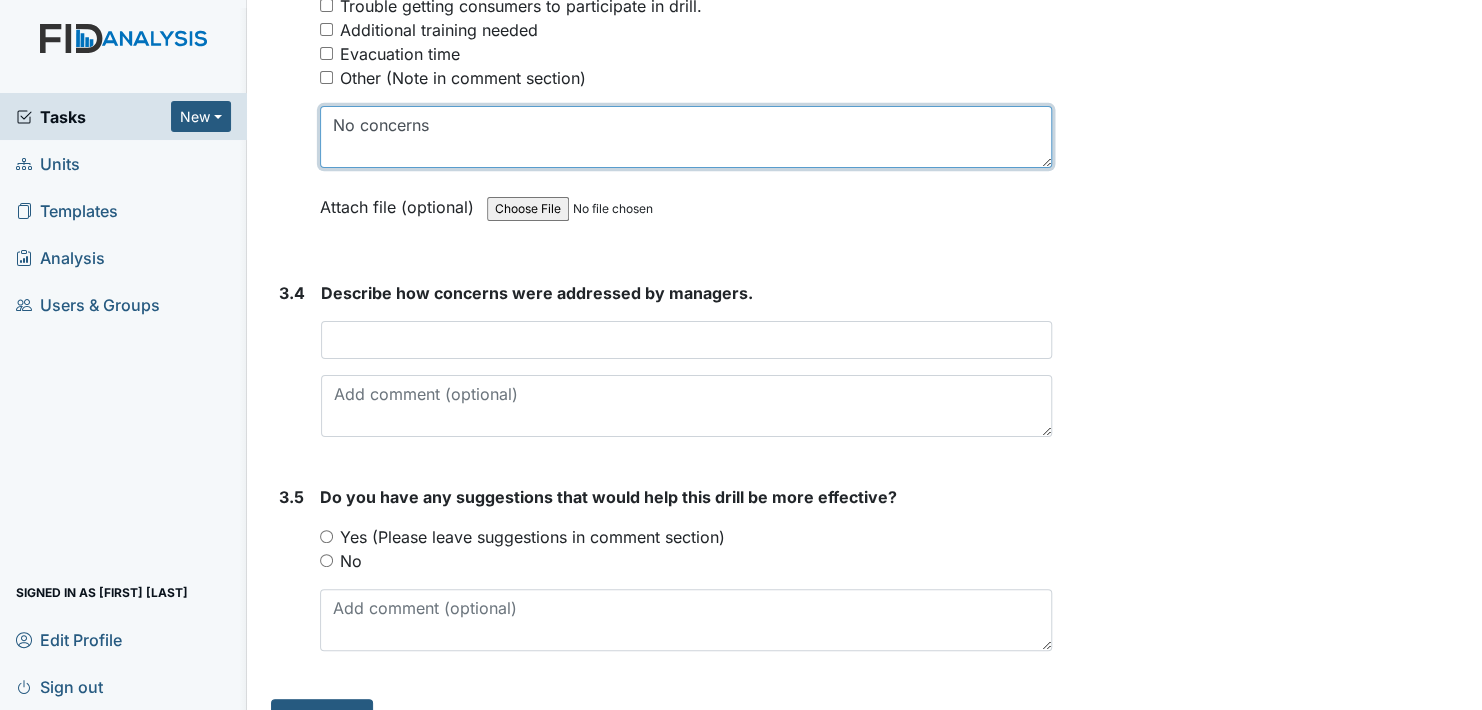 type on "No concerns" 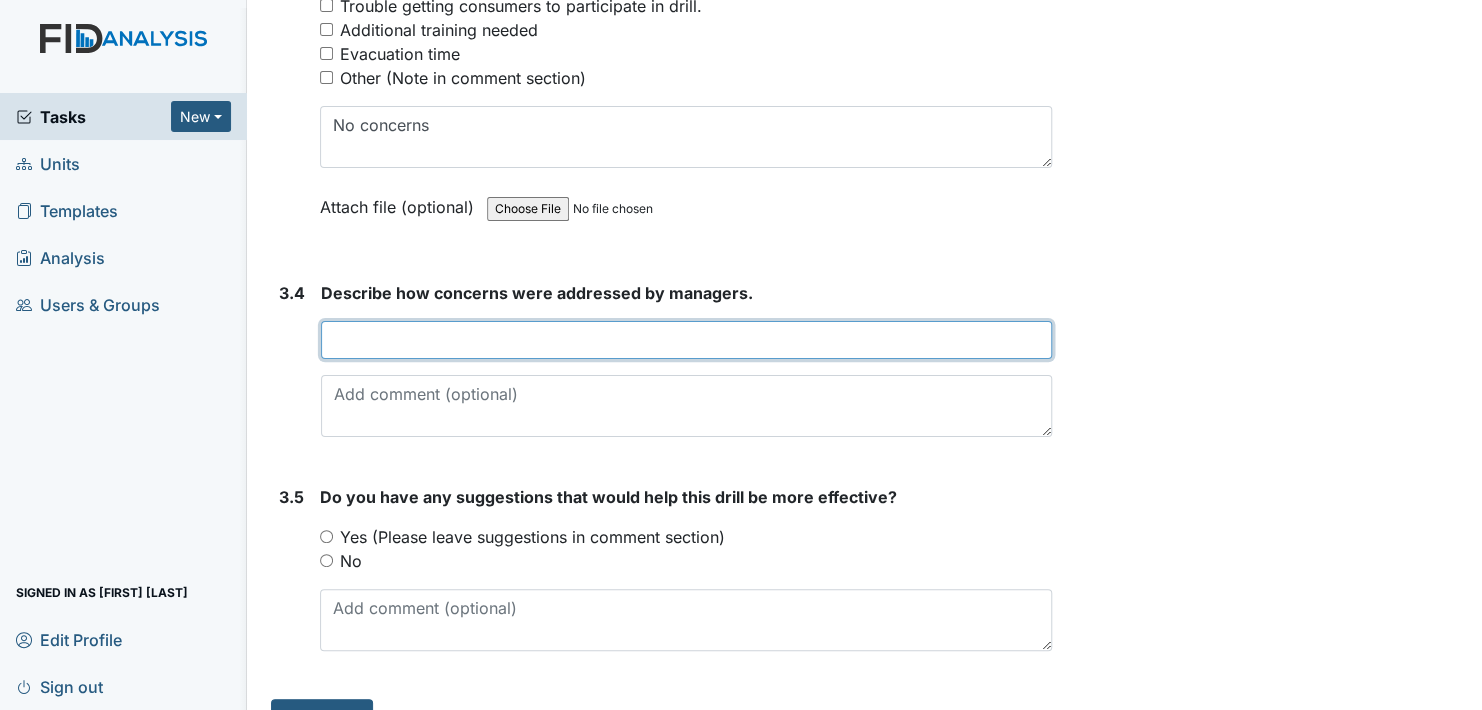 click at bounding box center (686, 340) 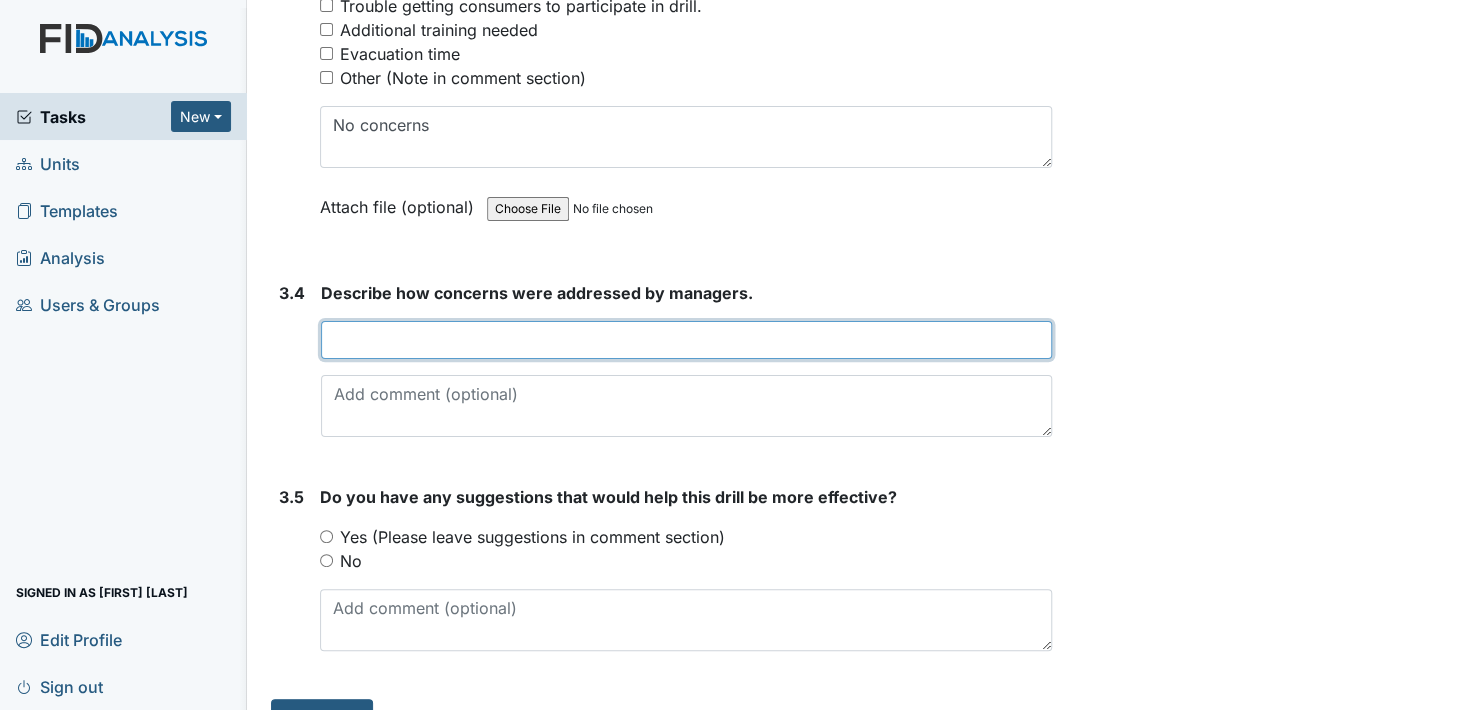 type on "N/A" 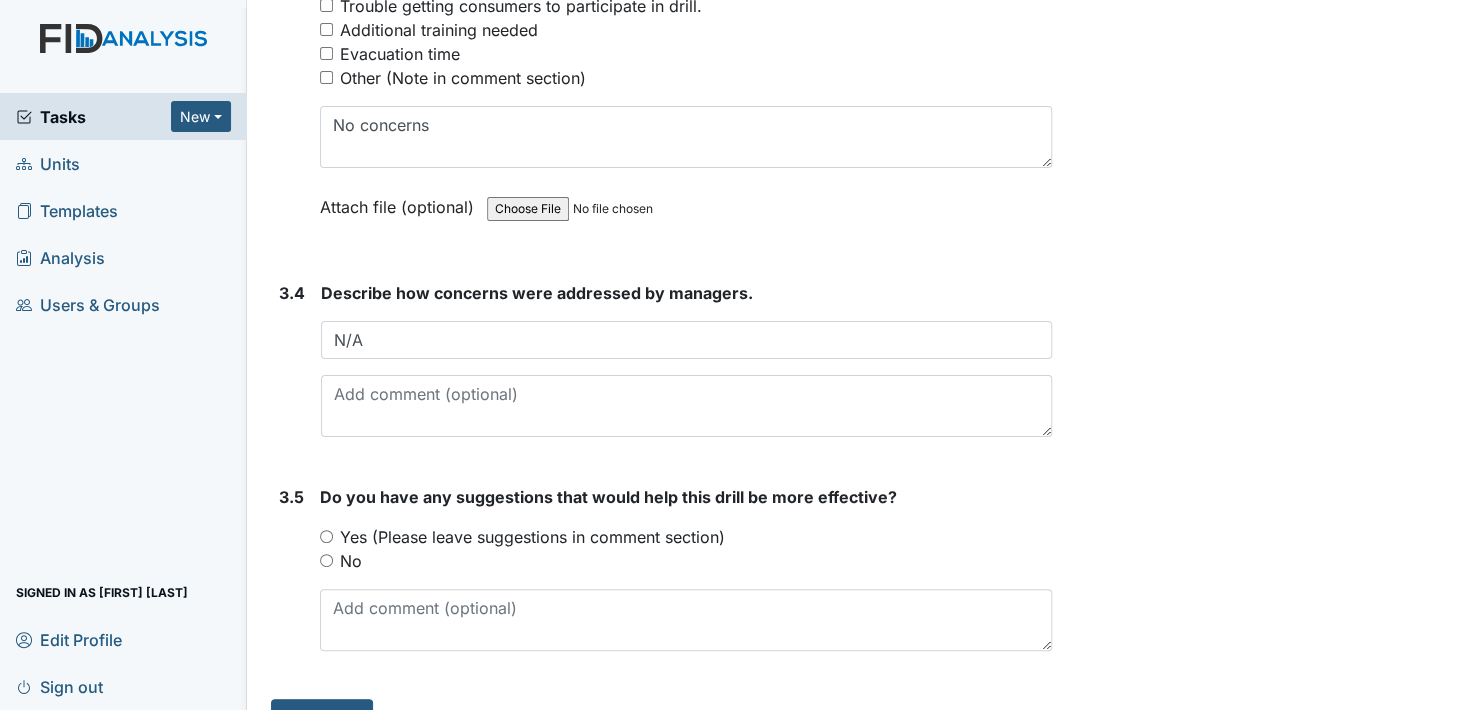 click on "No" at bounding box center [326, 560] 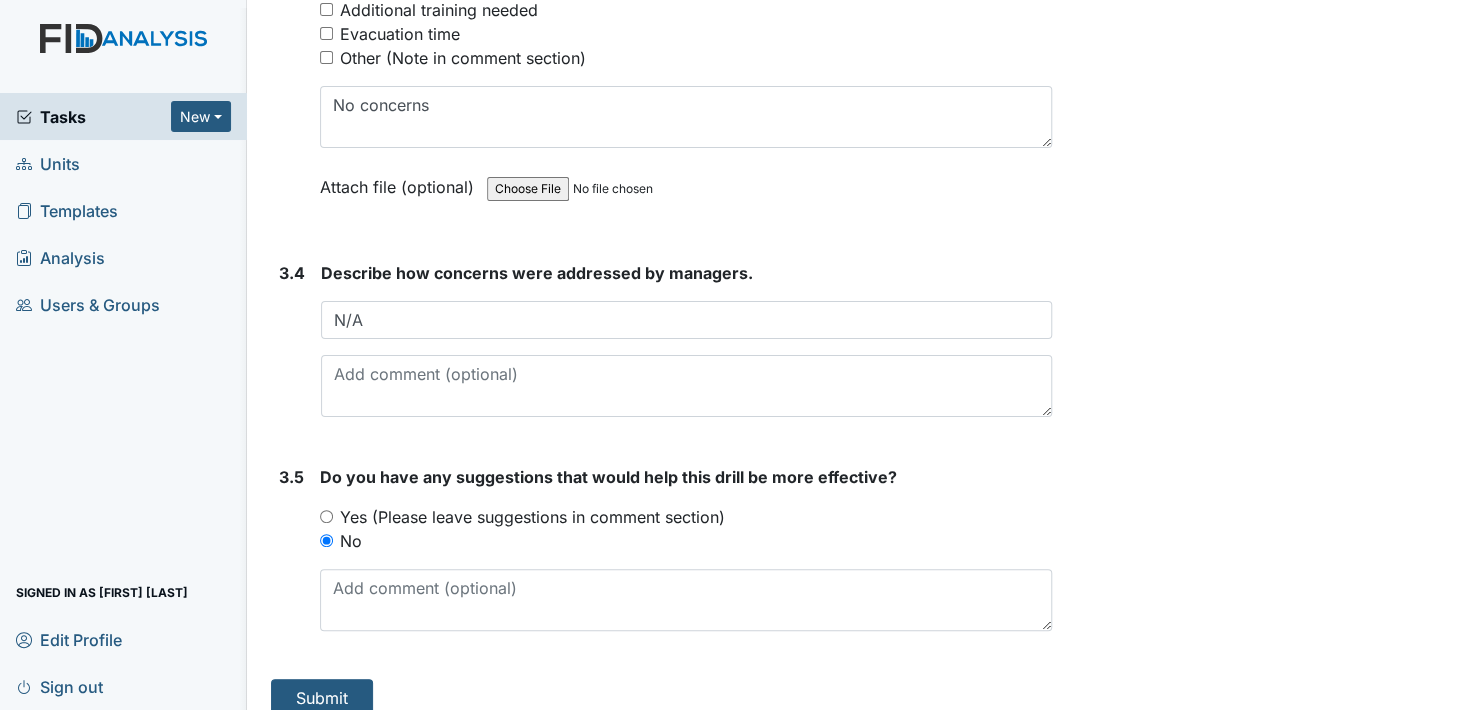 scroll, scrollTop: 3132, scrollLeft: 0, axis: vertical 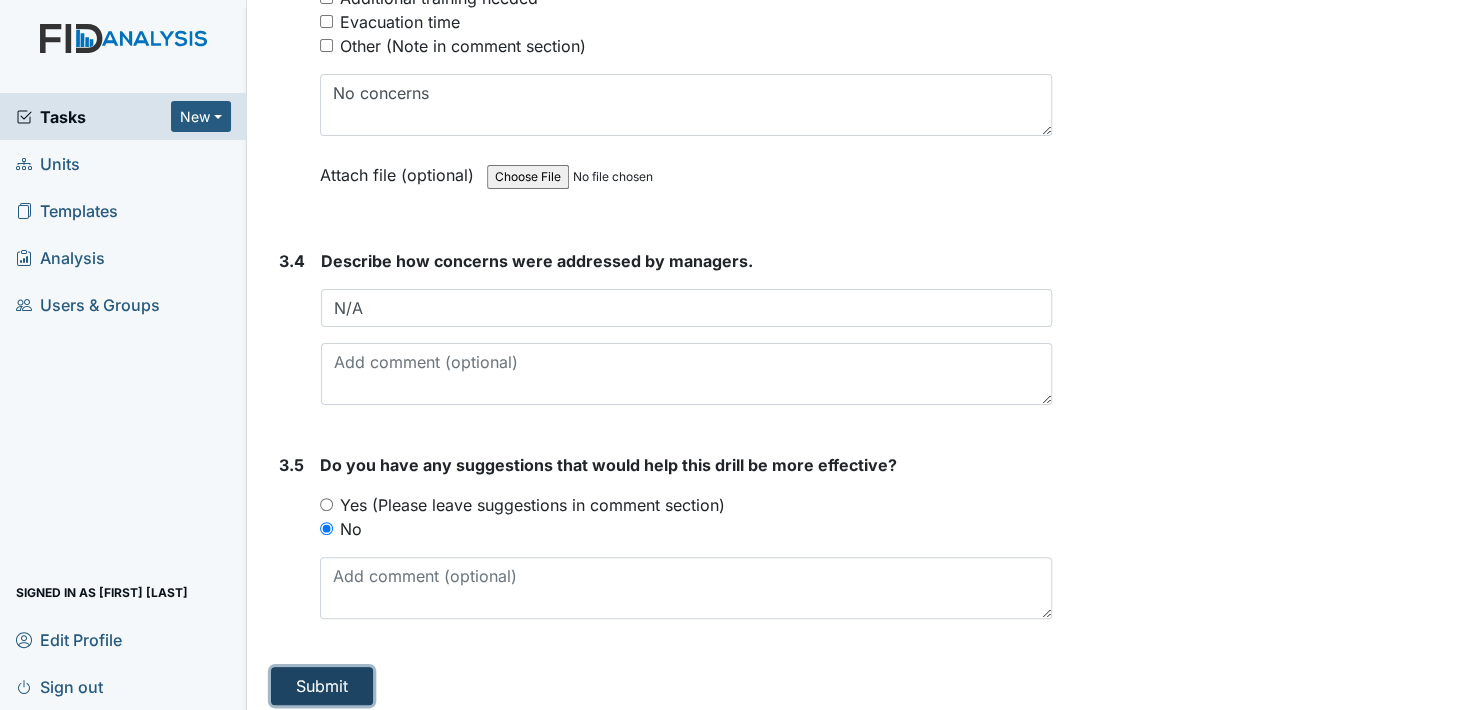 click on "Submit" at bounding box center [322, 686] 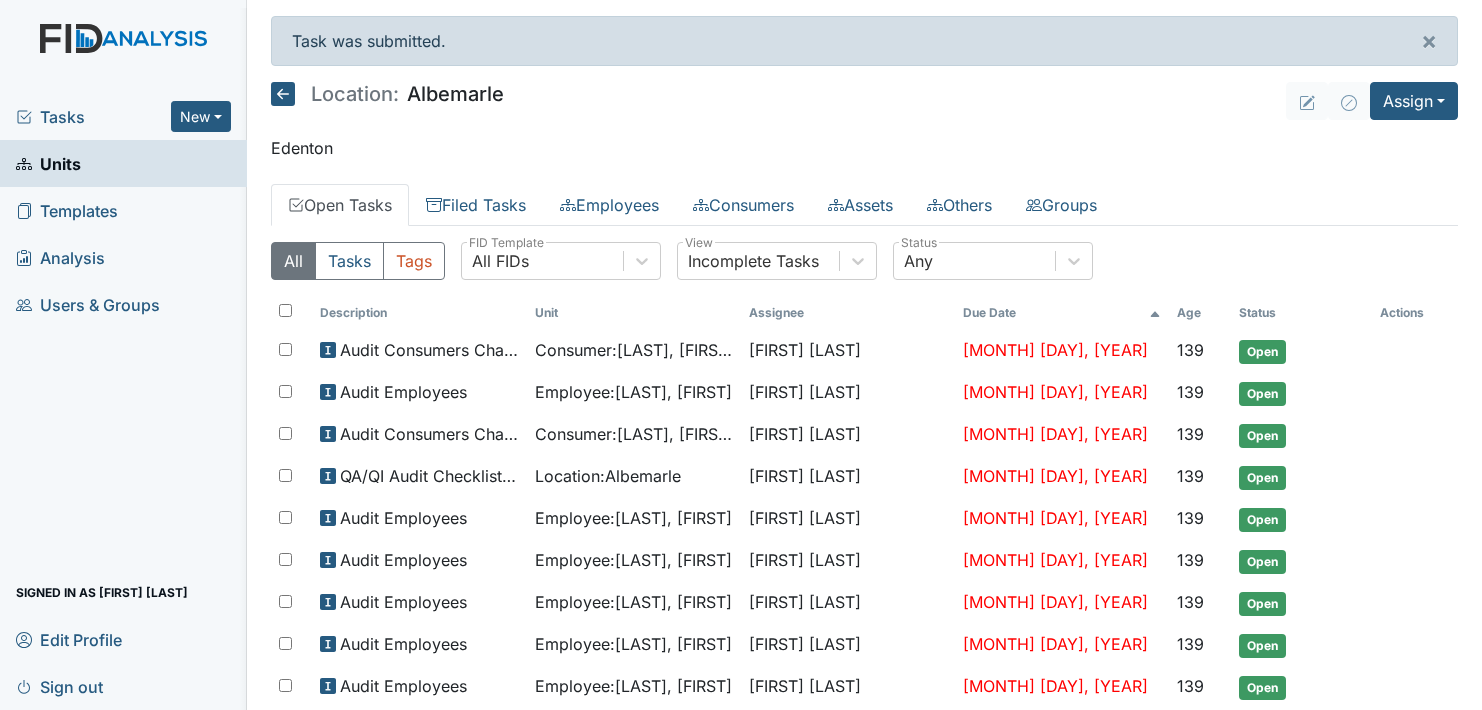 scroll, scrollTop: 0, scrollLeft: 0, axis: both 